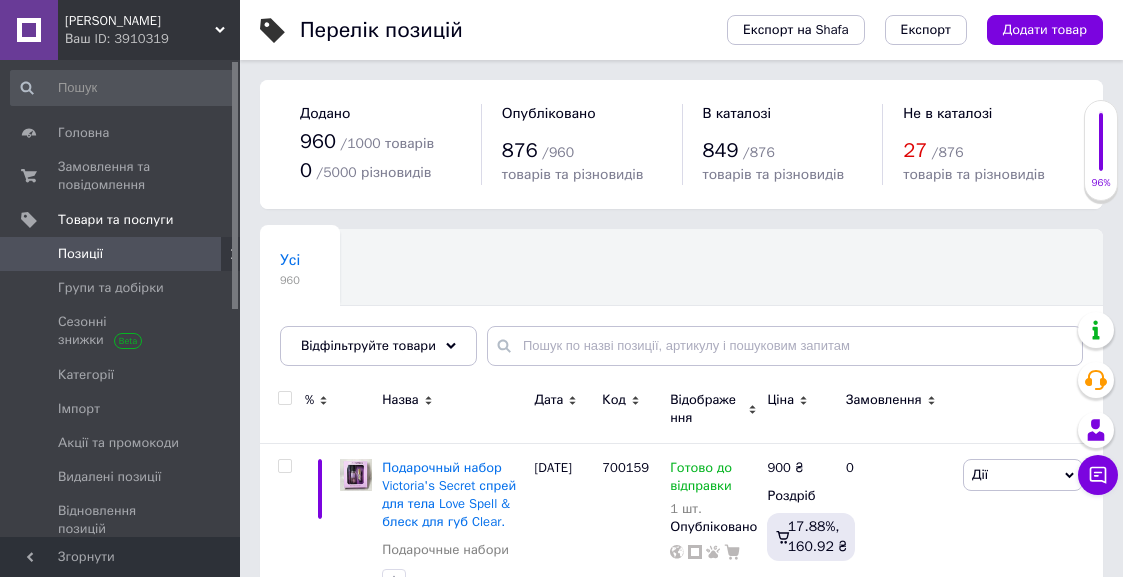 scroll, scrollTop: 0, scrollLeft: 0, axis: both 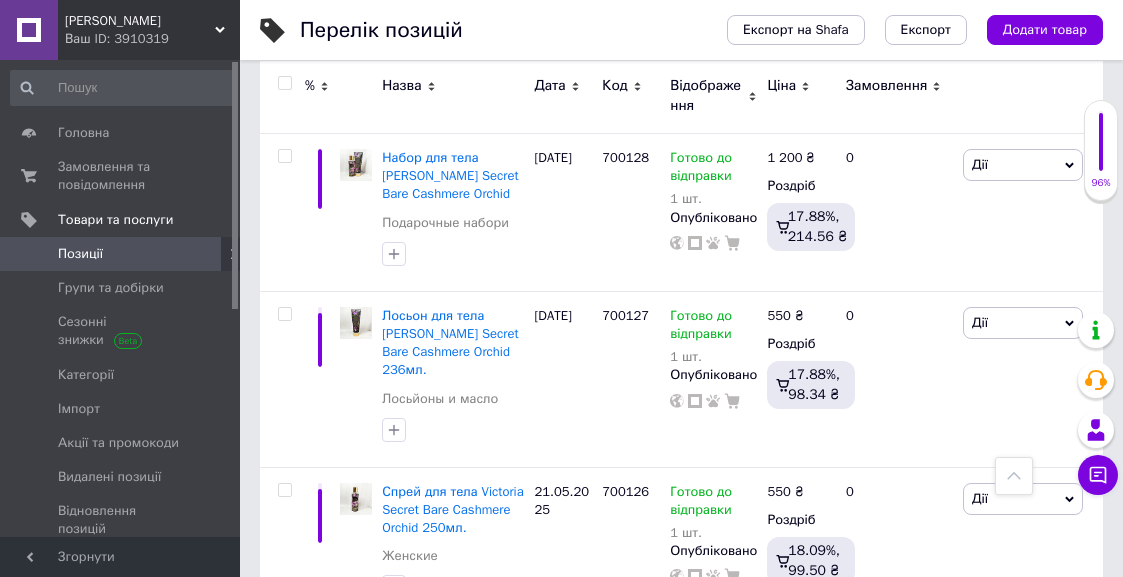 click 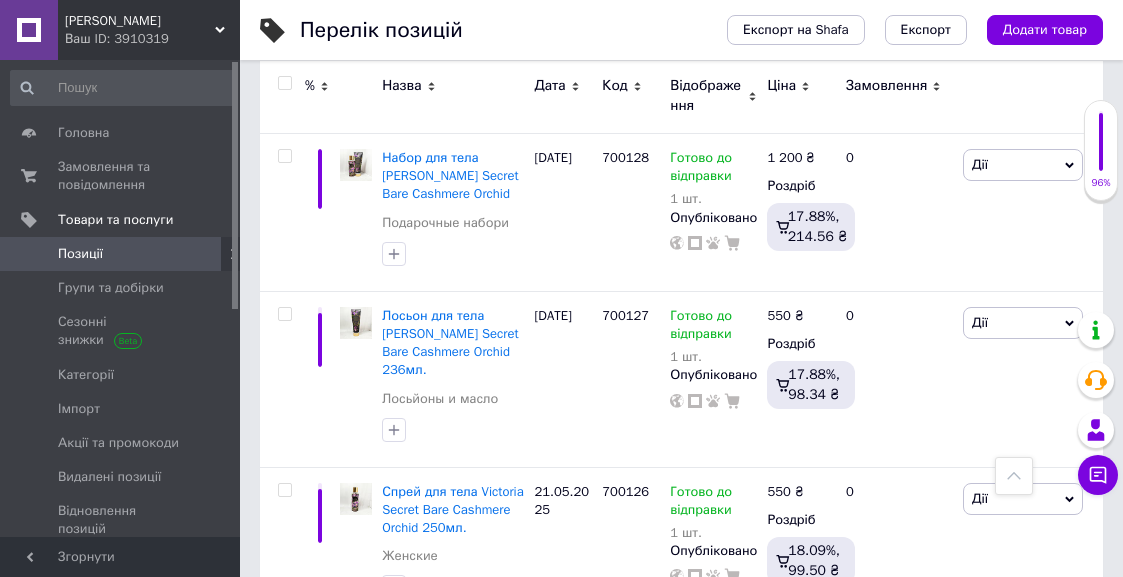 click on "Наявність [PERSON_NAME] до відправки В наявності Немає в наявності Під замовлення Залишки 23 шт." at bounding box center (900, 670) 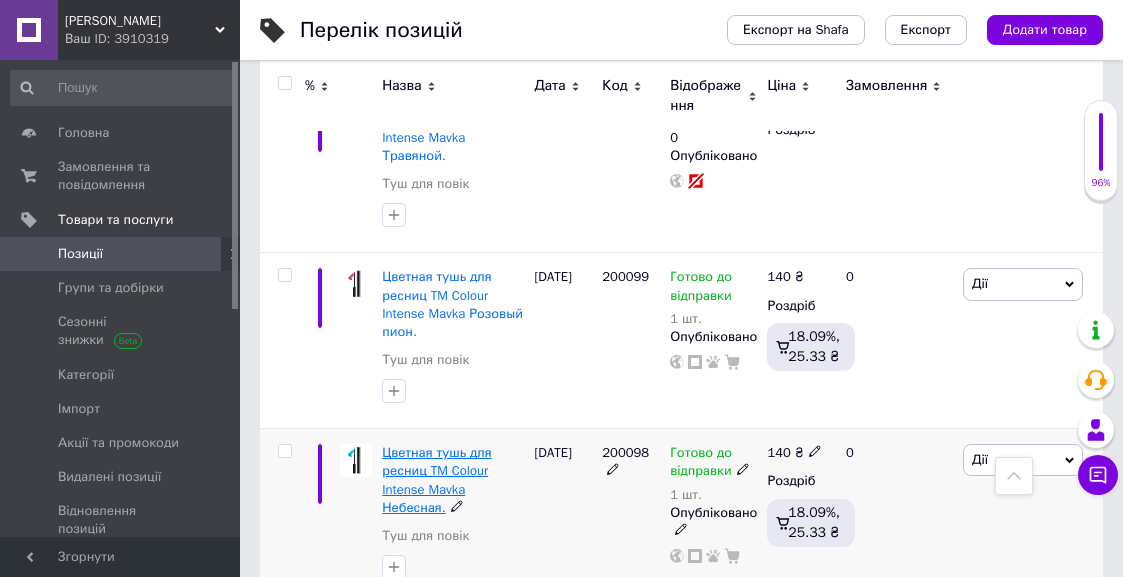 scroll, scrollTop: 16659, scrollLeft: 0, axis: vertical 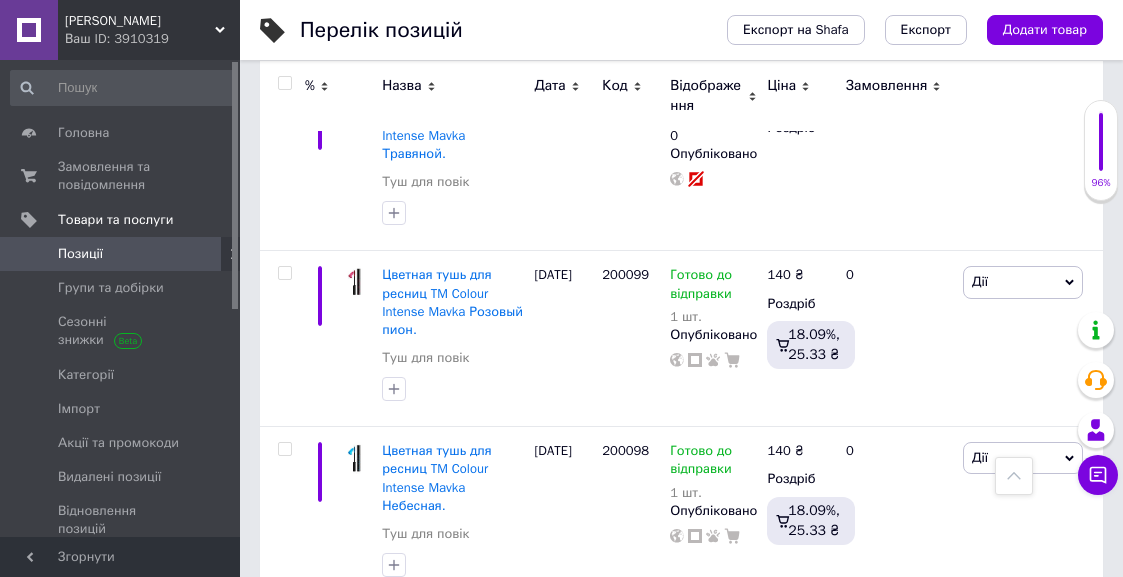 click on "2" at bounding box center [327, 819] 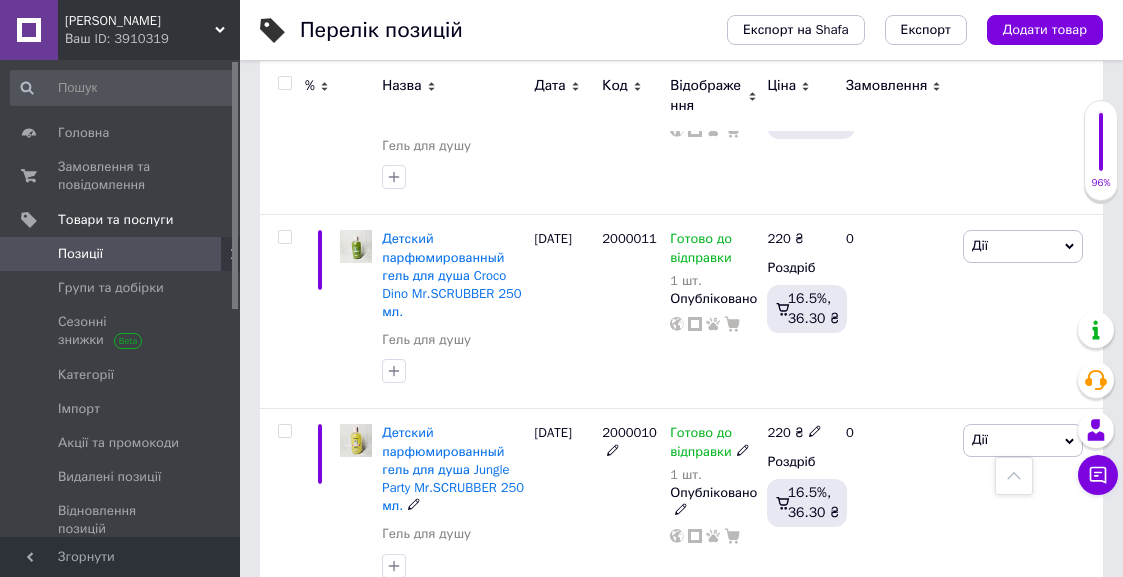 scroll, scrollTop: 17159, scrollLeft: 0, axis: vertical 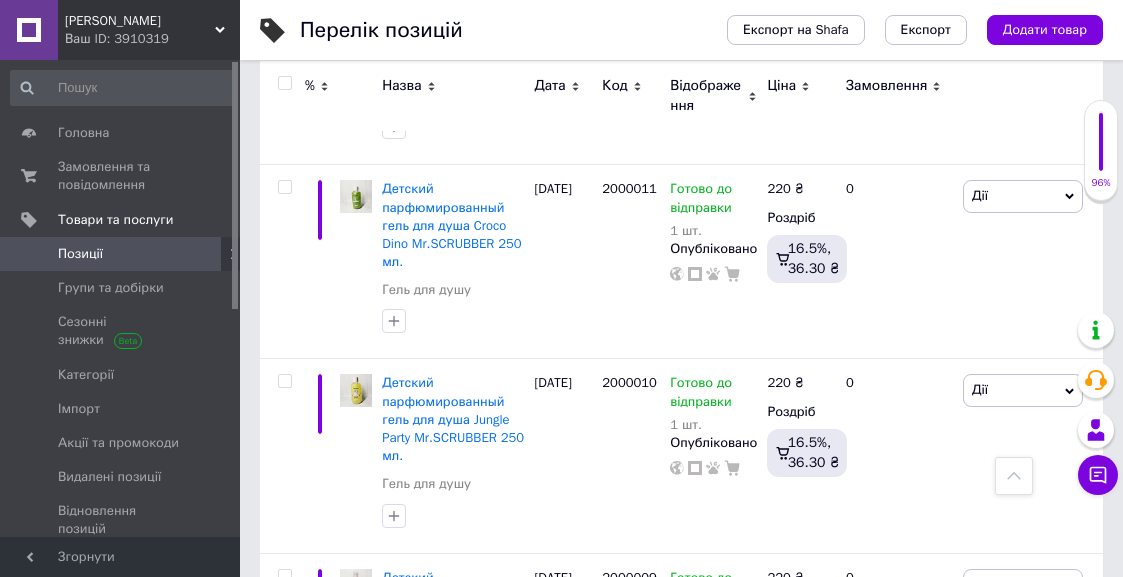 click on "3" at bounding box center [494, 788] 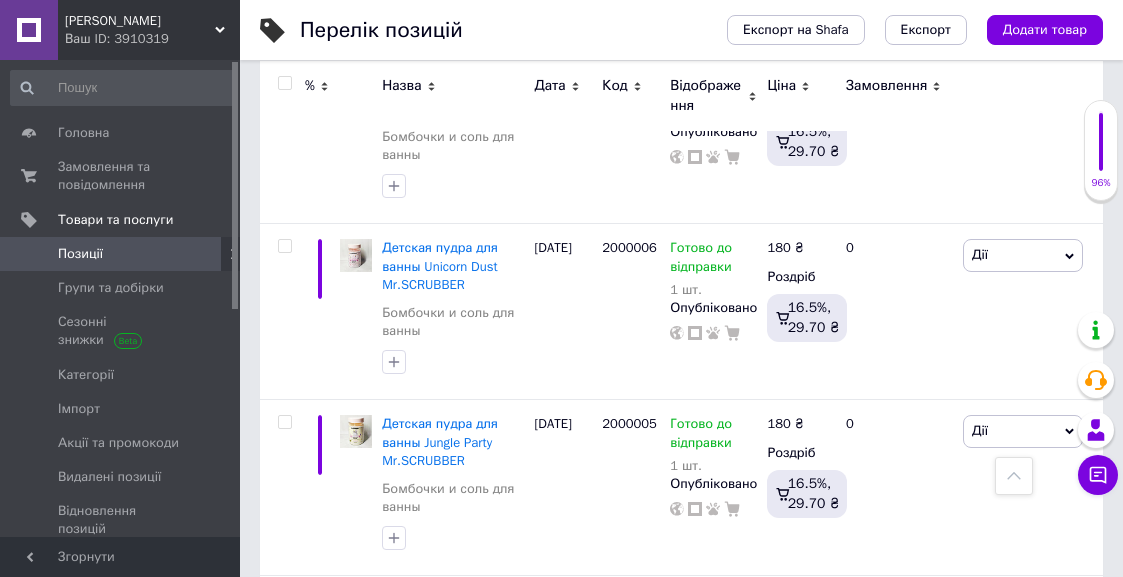 scroll, scrollTop: 0, scrollLeft: 0, axis: both 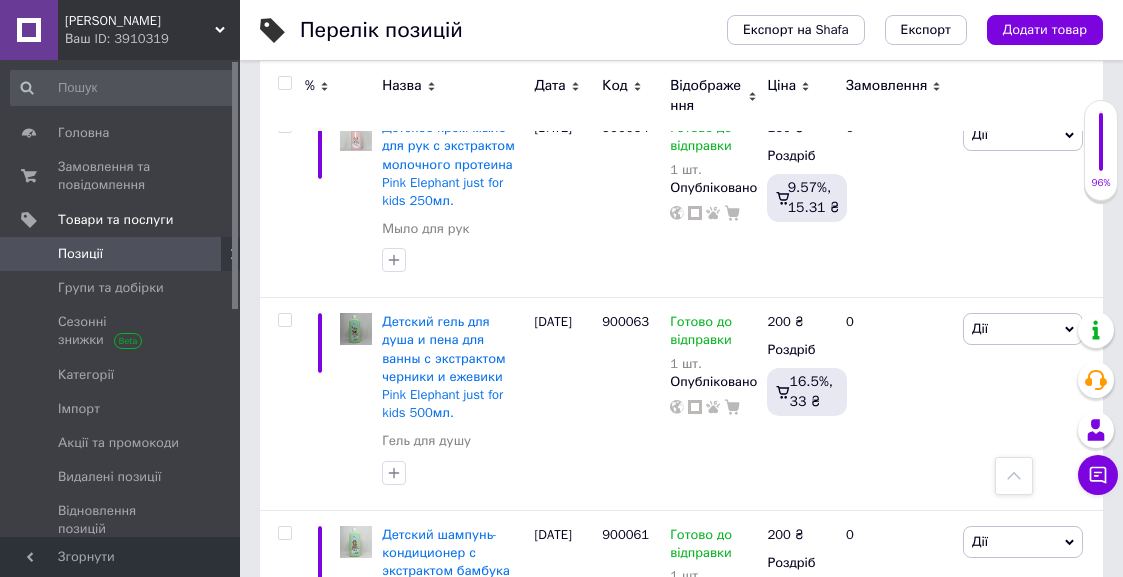 click on "4" at bounding box center [539, 763] 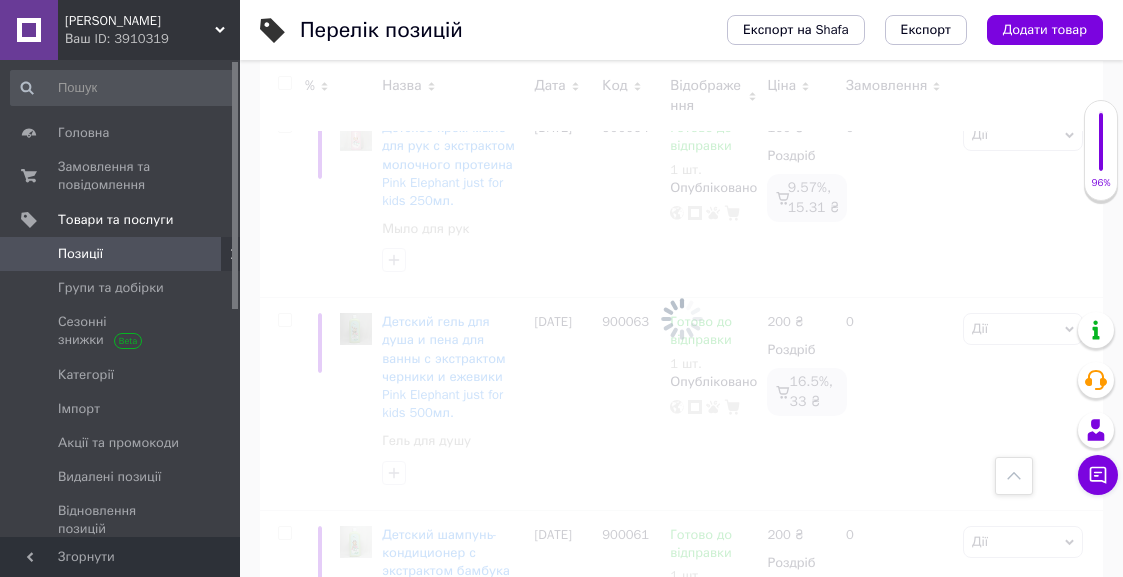 scroll, scrollTop: 16606, scrollLeft: 0, axis: vertical 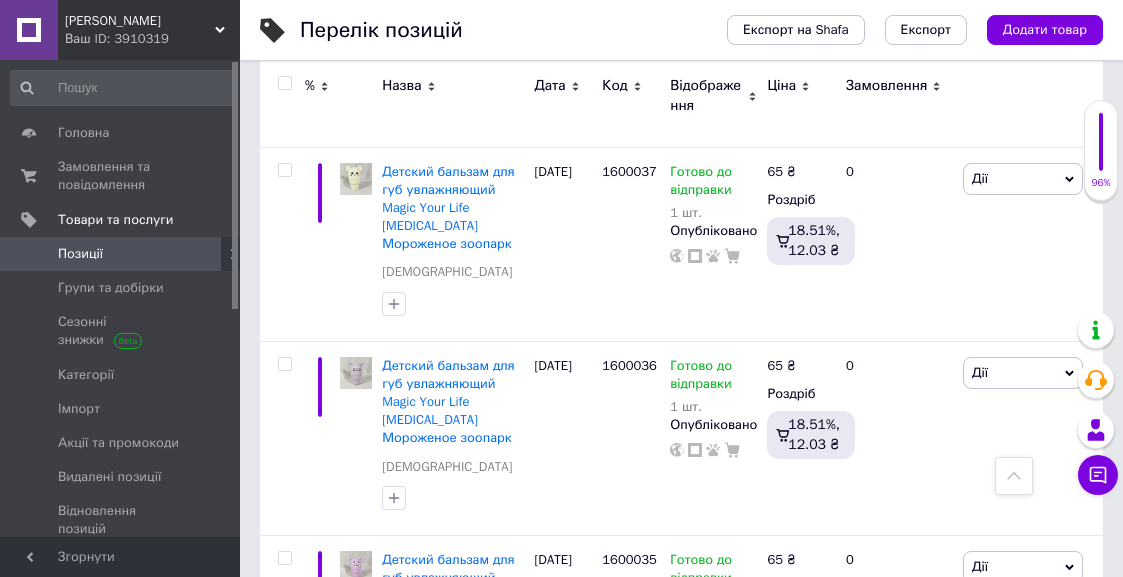 click on "5" at bounding box center [584, 1352] 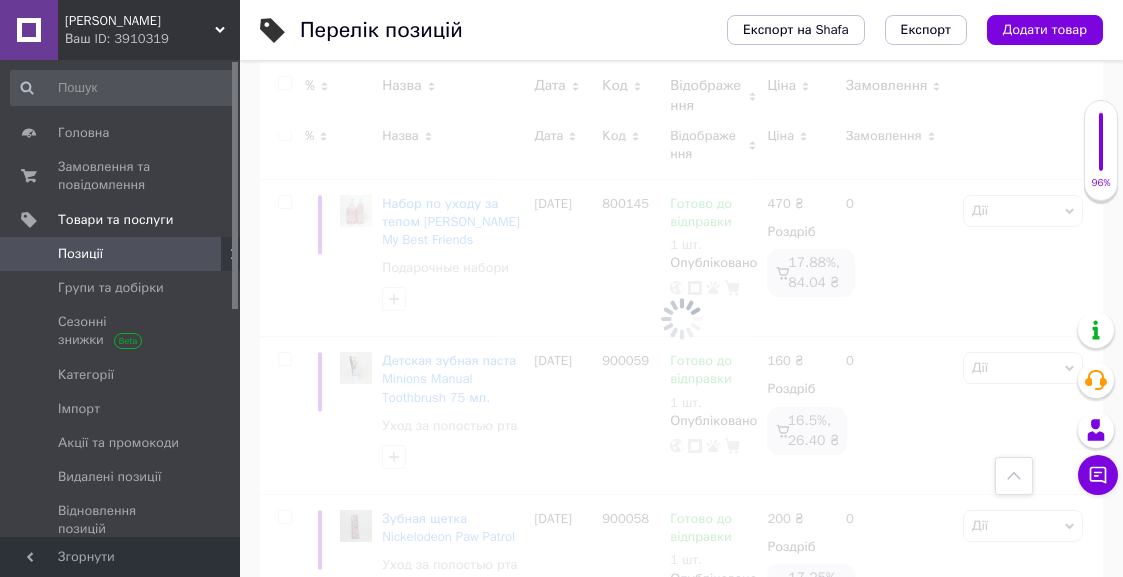 scroll, scrollTop: 0, scrollLeft: 0, axis: both 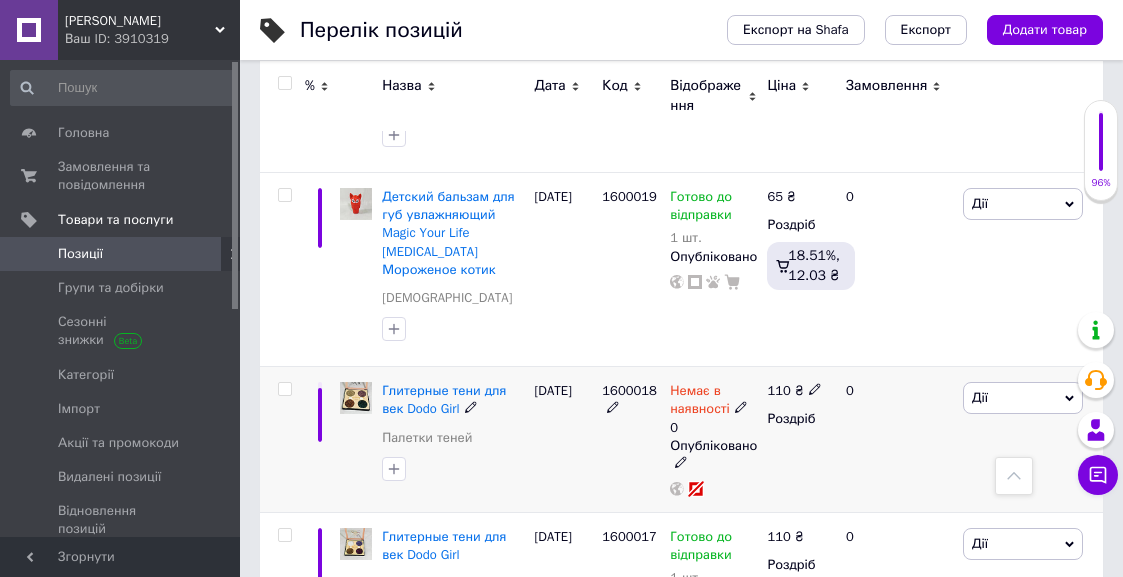 click at bounding box center (681, 461) 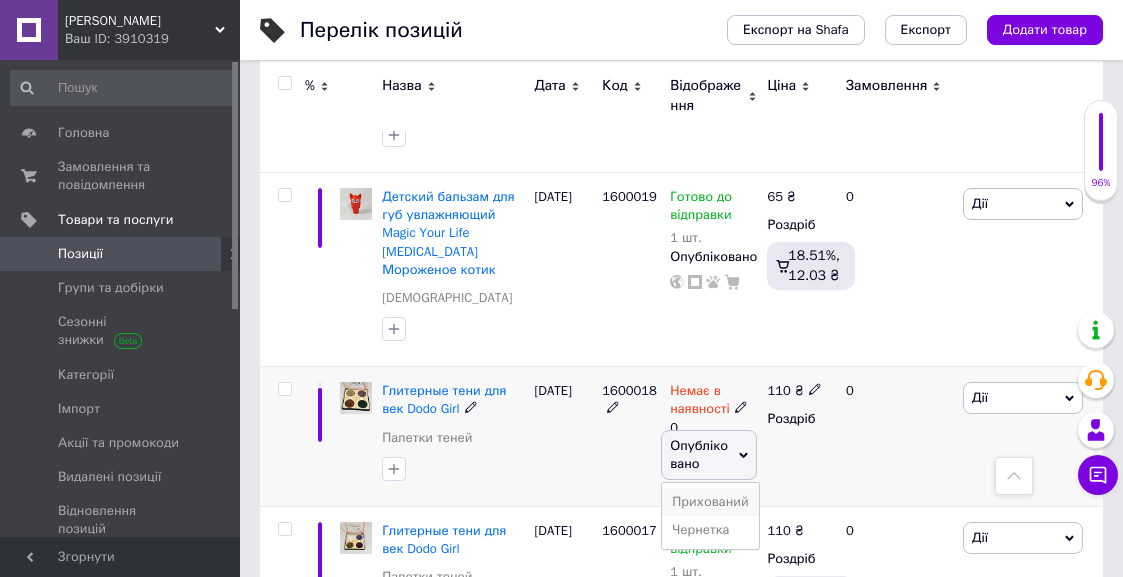 click on "Прихований" at bounding box center (710, 502) 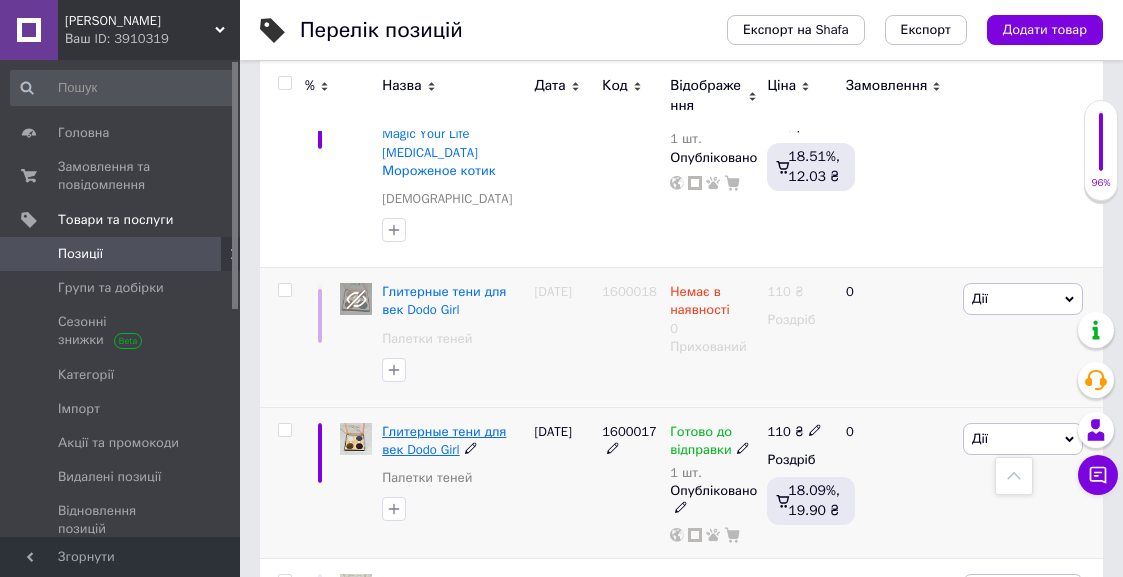scroll, scrollTop: 2700, scrollLeft: 0, axis: vertical 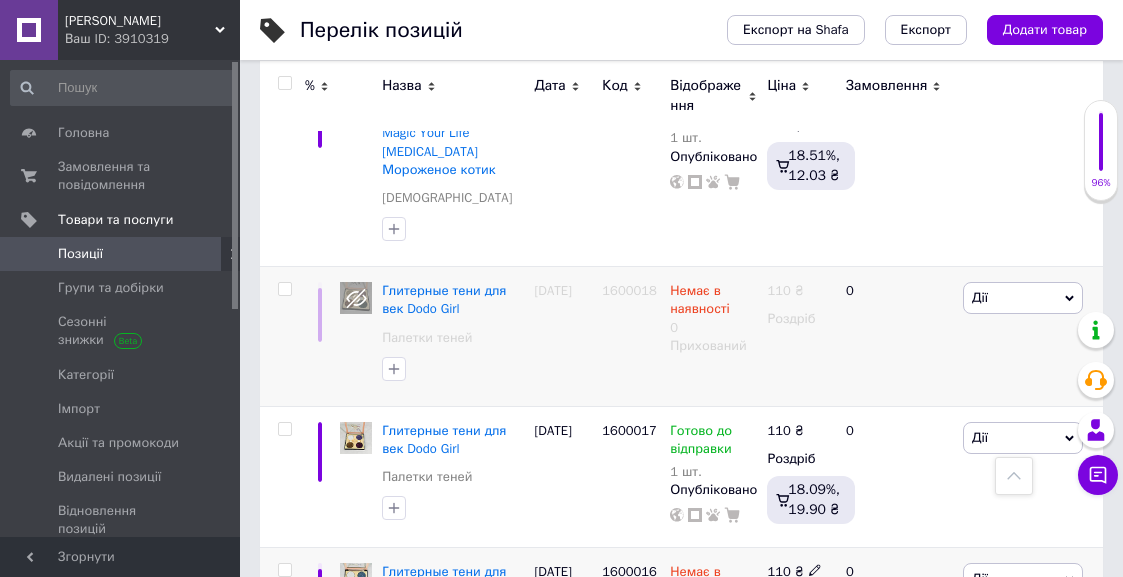 click 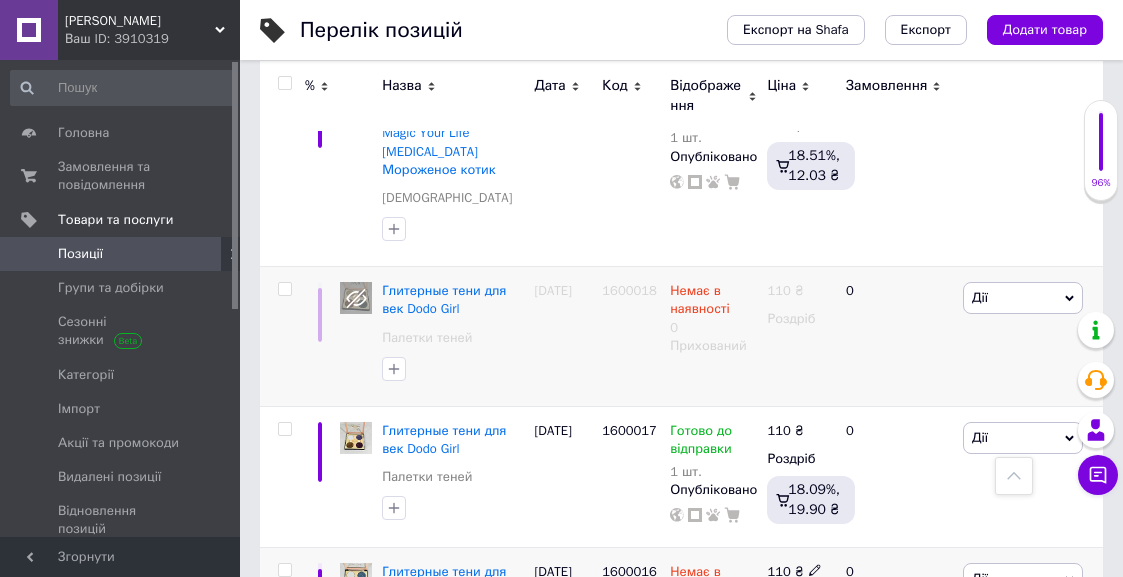 click on "Прихований" at bounding box center (710, 683) 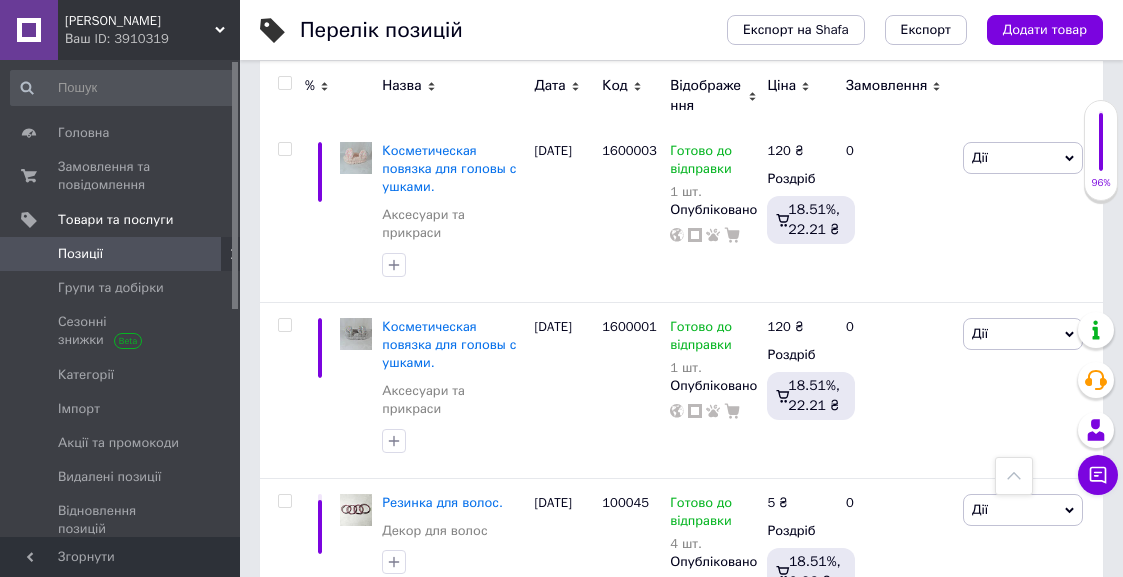scroll, scrollTop: 4800, scrollLeft: 0, axis: vertical 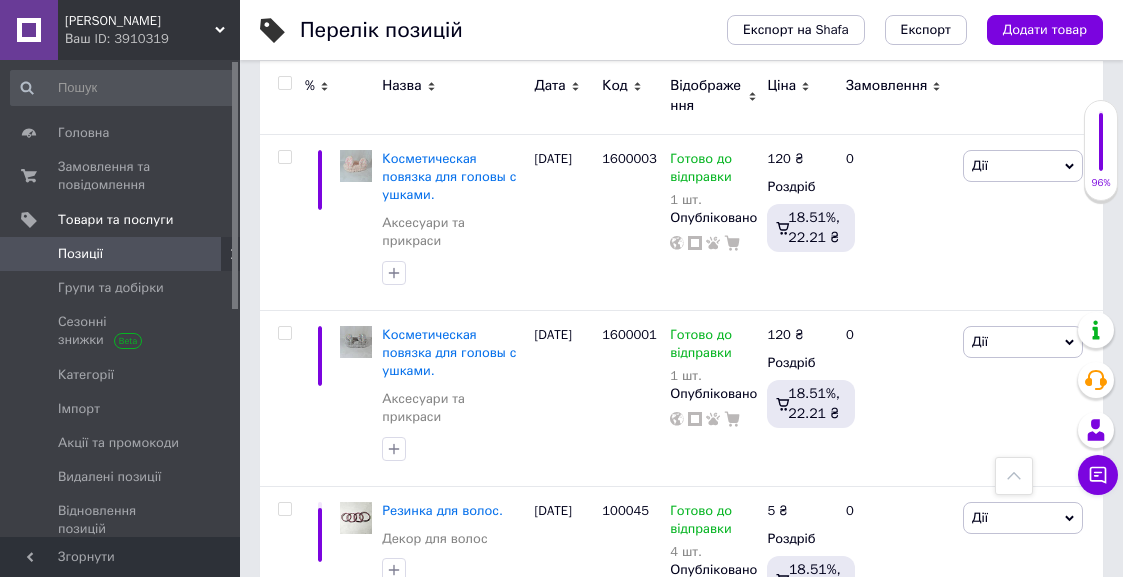 click 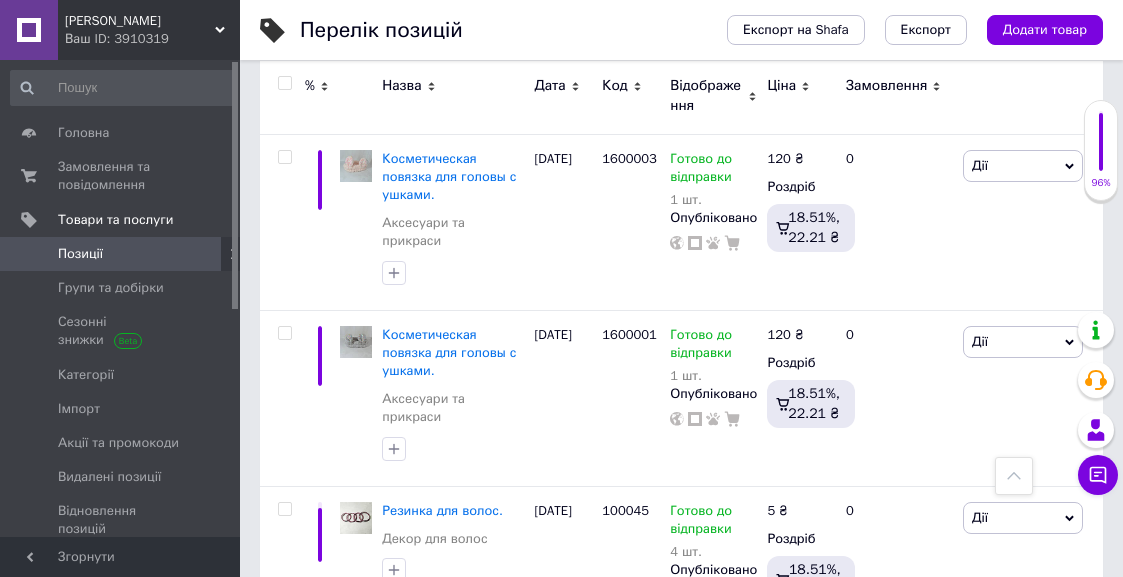 scroll, scrollTop: 4900, scrollLeft: 0, axis: vertical 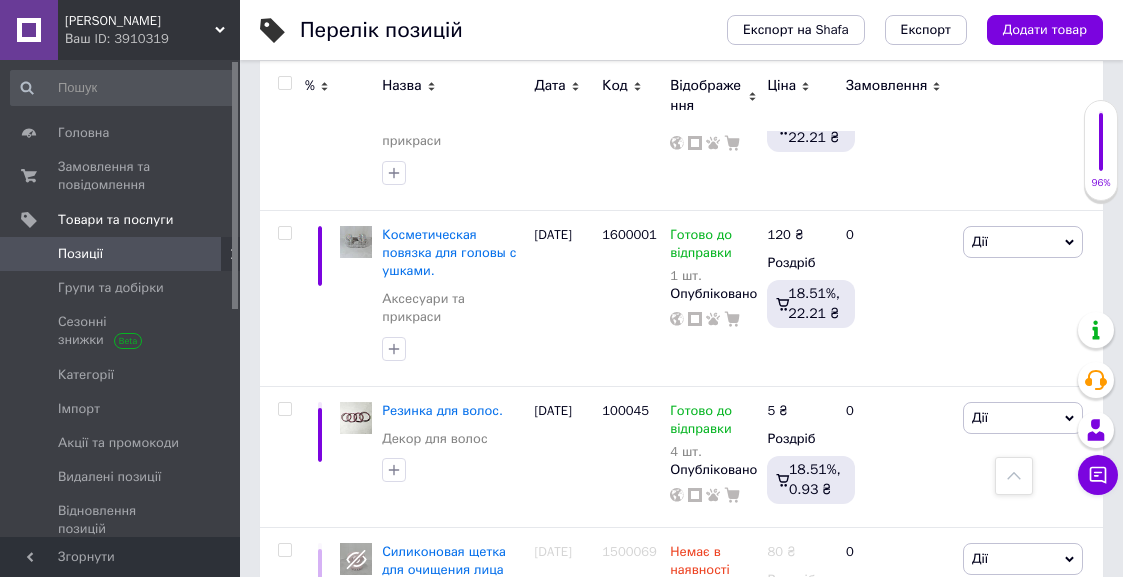 click on "Прихований" at bounding box center (710, 978) 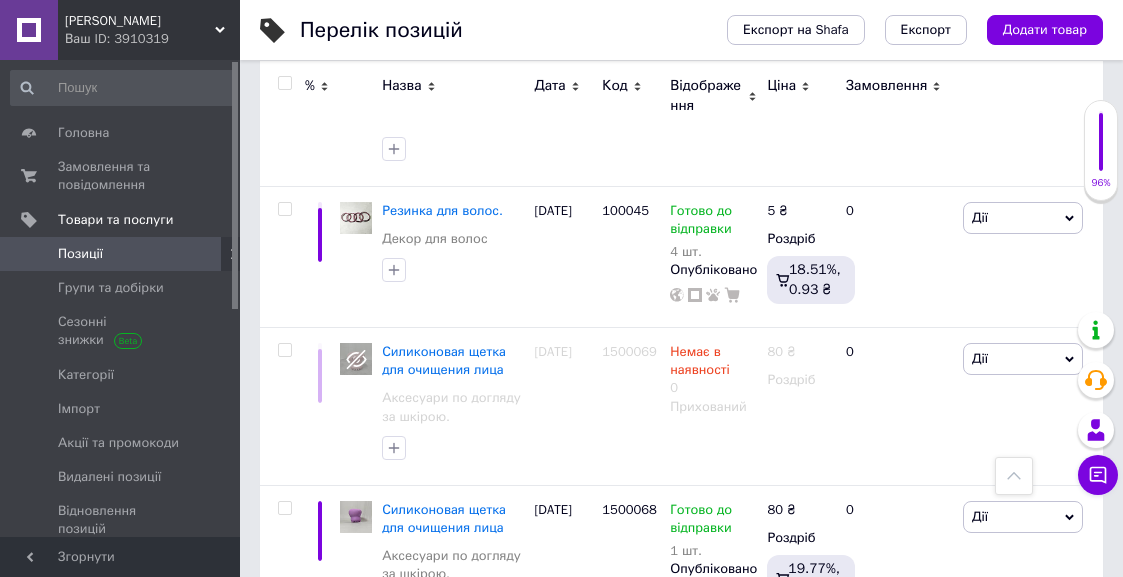 scroll, scrollTop: 5200, scrollLeft: 0, axis: vertical 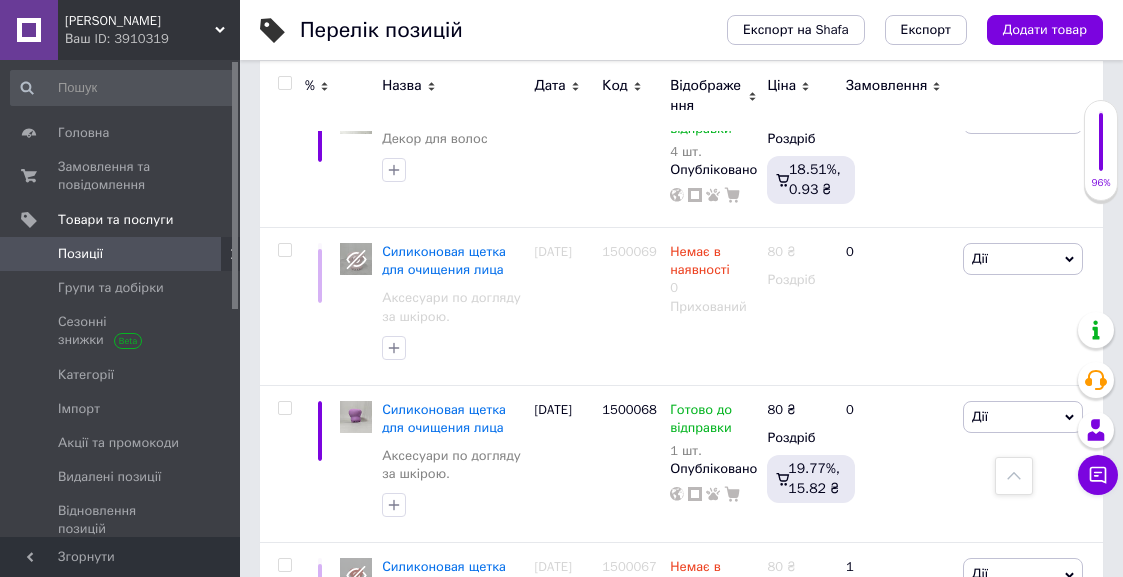 click 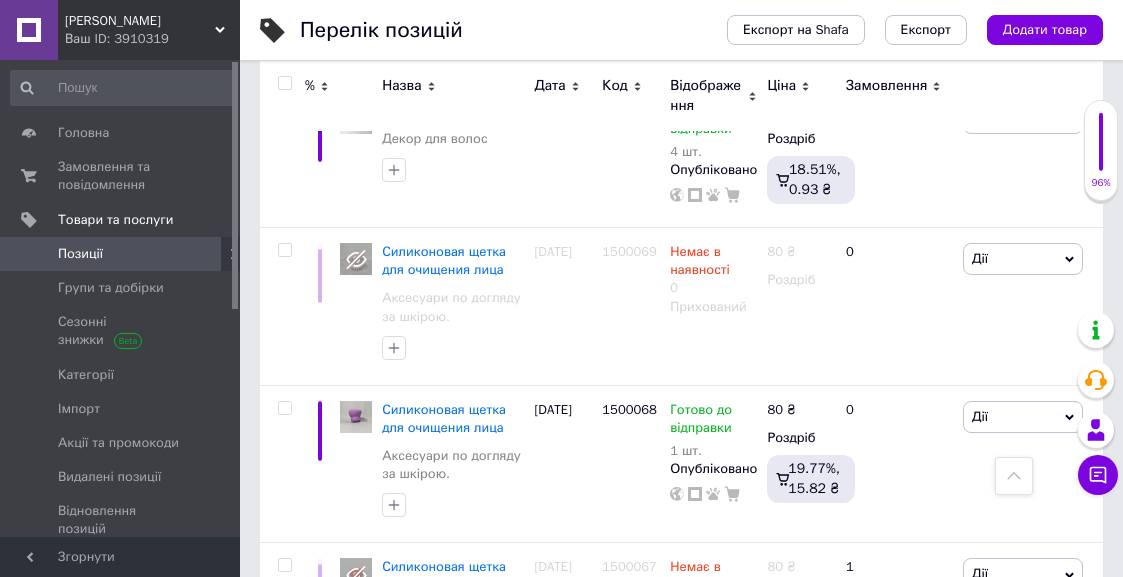 click on "Немає в наявності" at bounding box center (871, 946) 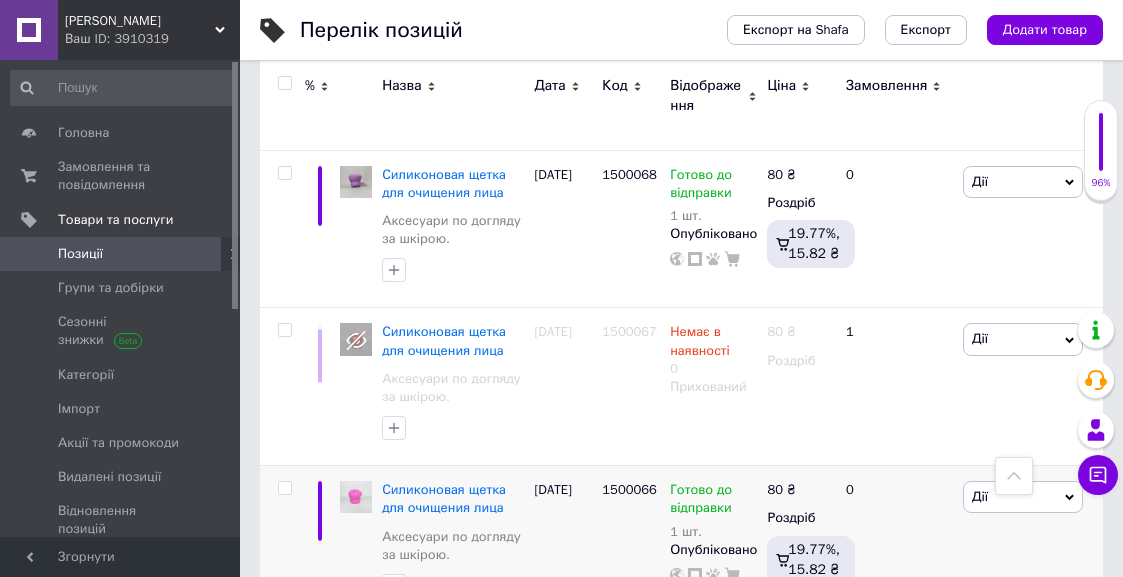 scroll, scrollTop: 5400, scrollLeft: 0, axis: vertical 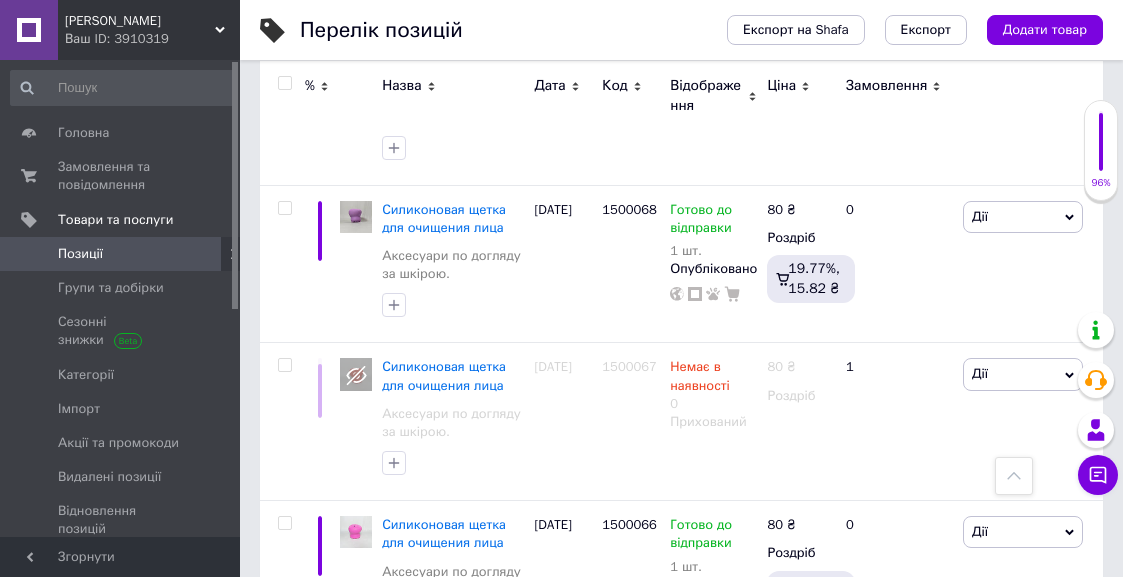 click 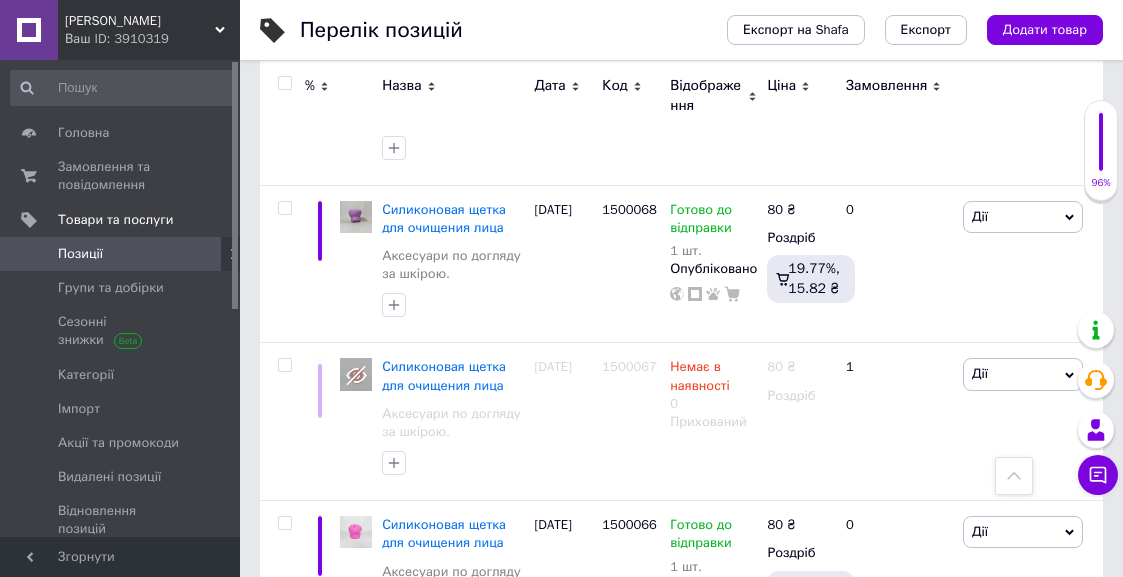 click on "Немає в наявності" at bounding box center (871, 903) 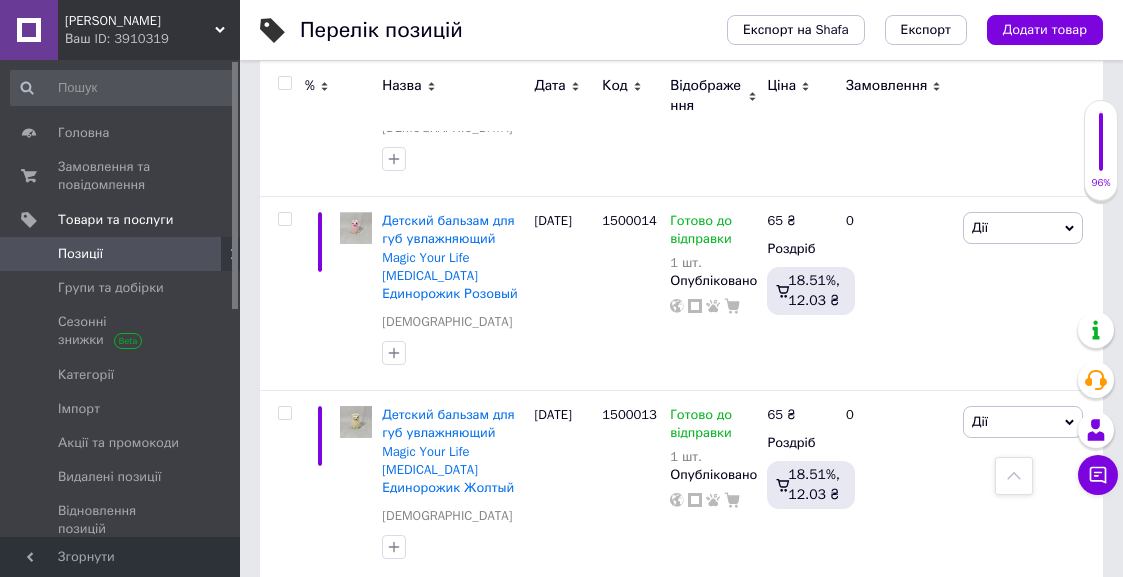 scroll, scrollTop: 15500, scrollLeft: 0, axis: vertical 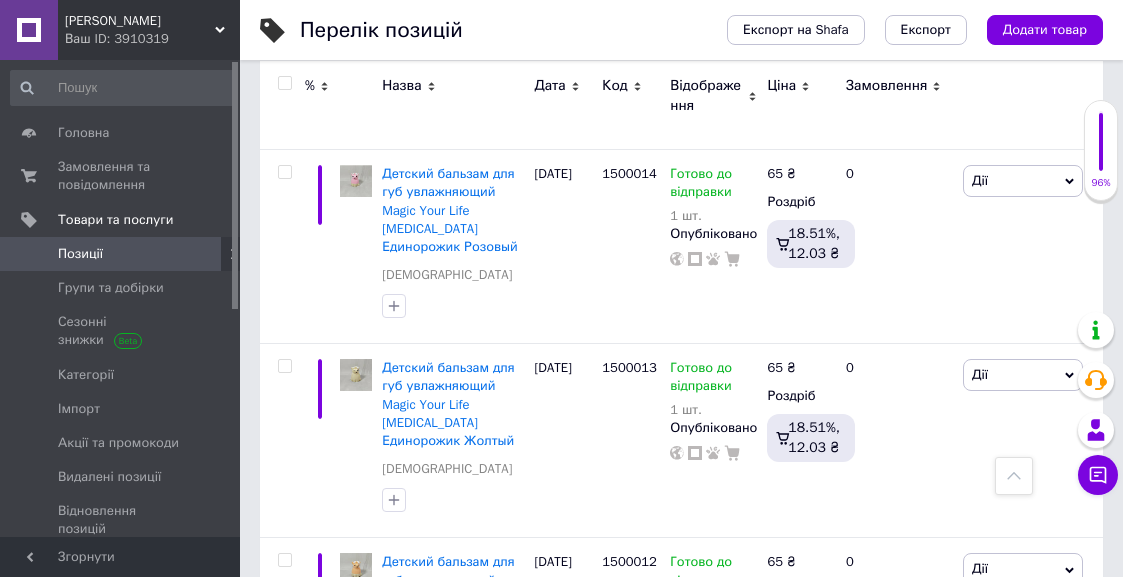 click on "Немає в наявності" at bounding box center (713, 1627) 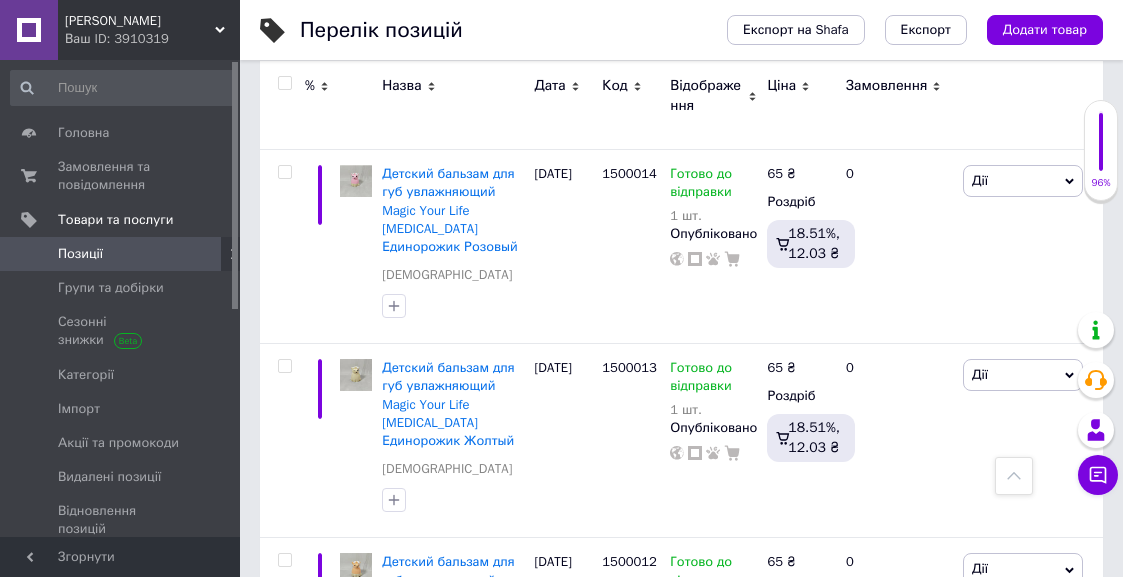 click on "Прихований" at bounding box center [710, 1729] 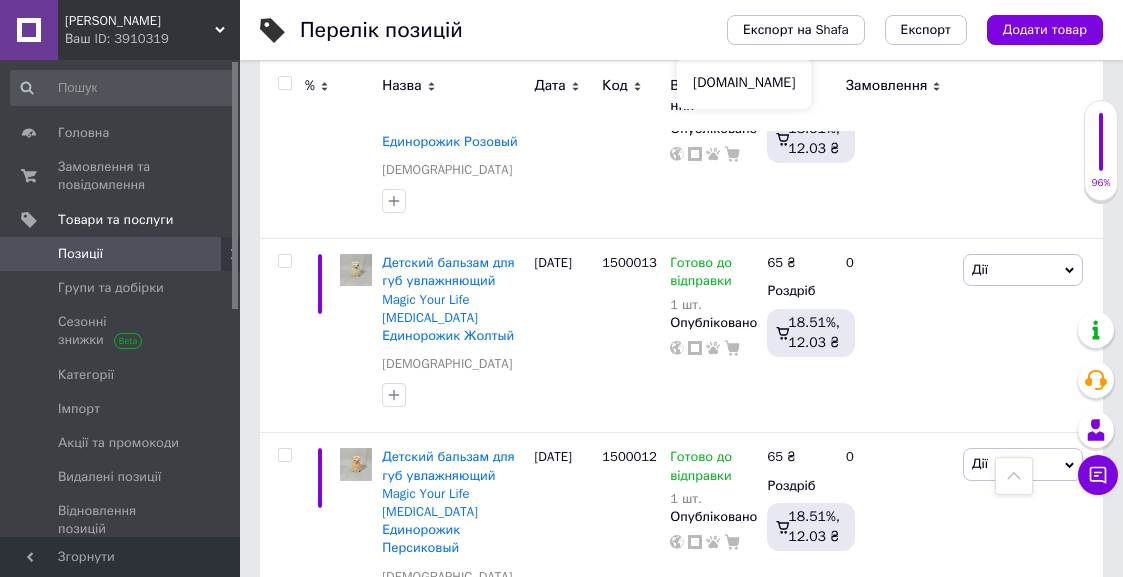 scroll, scrollTop: 15700, scrollLeft: 0, axis: vertical 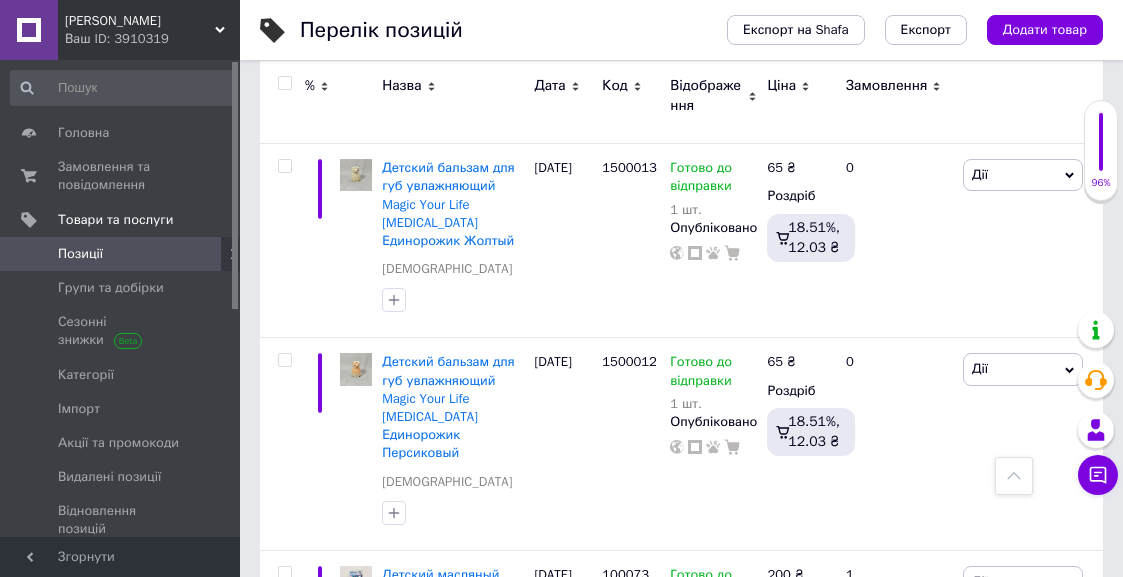 click 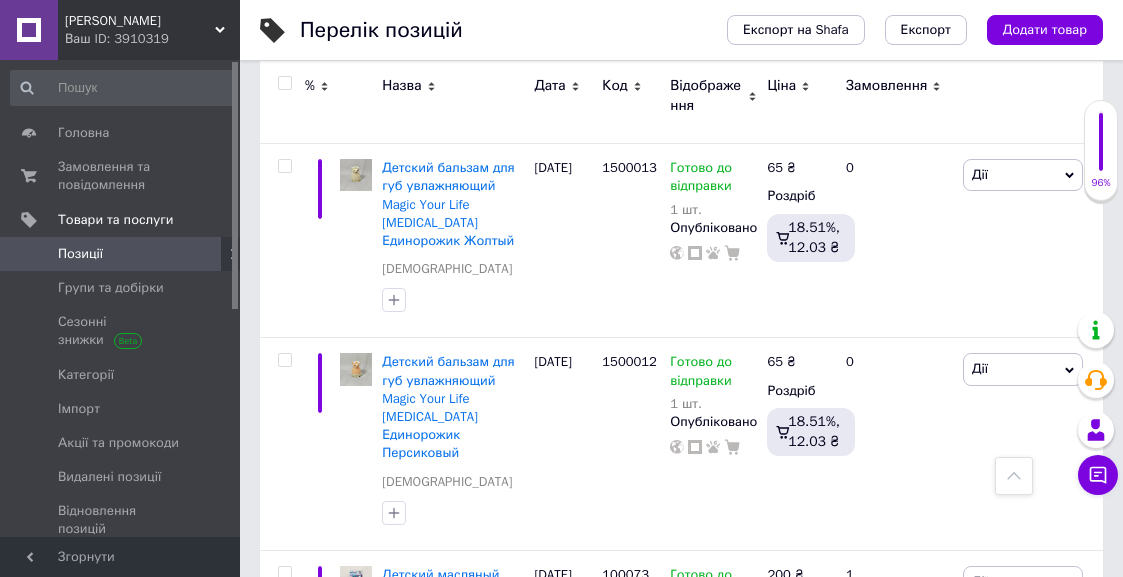 click on "Прихований" at bounding box center (710, 1741) 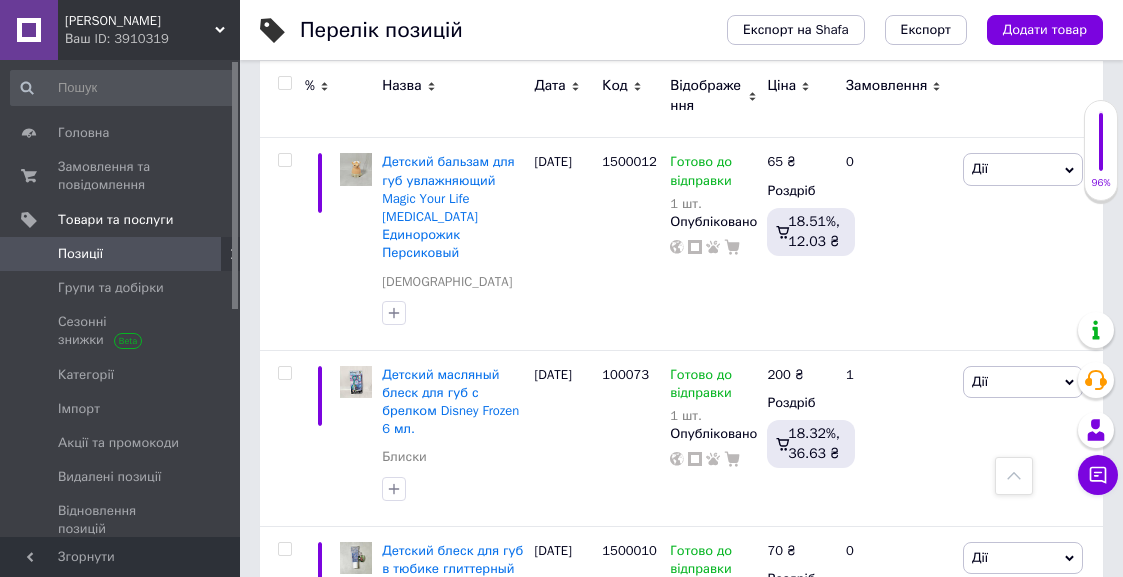 click 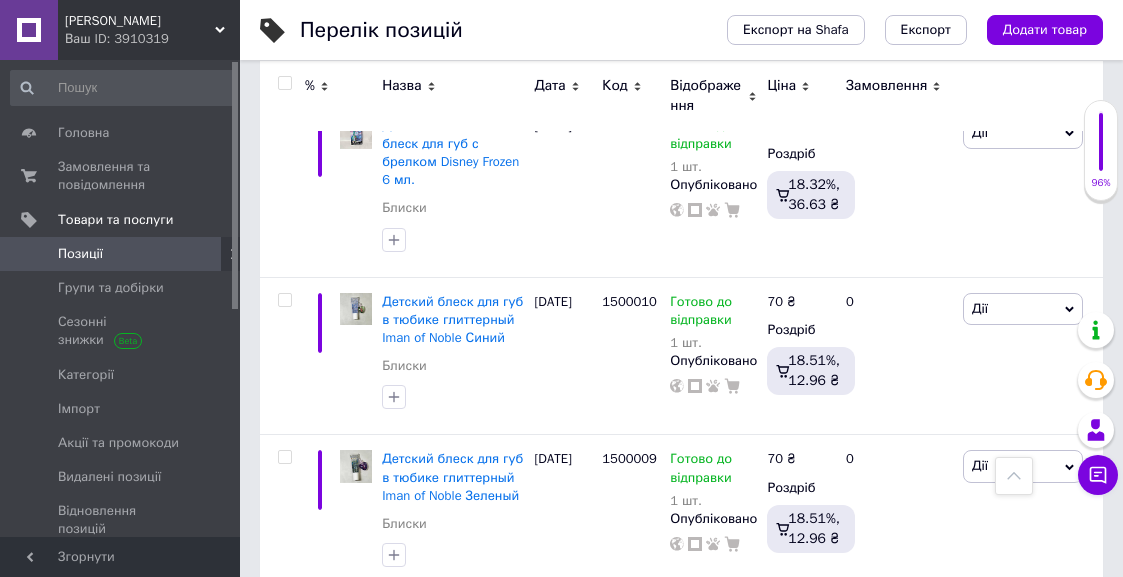 scroll, scrollTop: 16100, scrollLeft: 0, axis: vertical 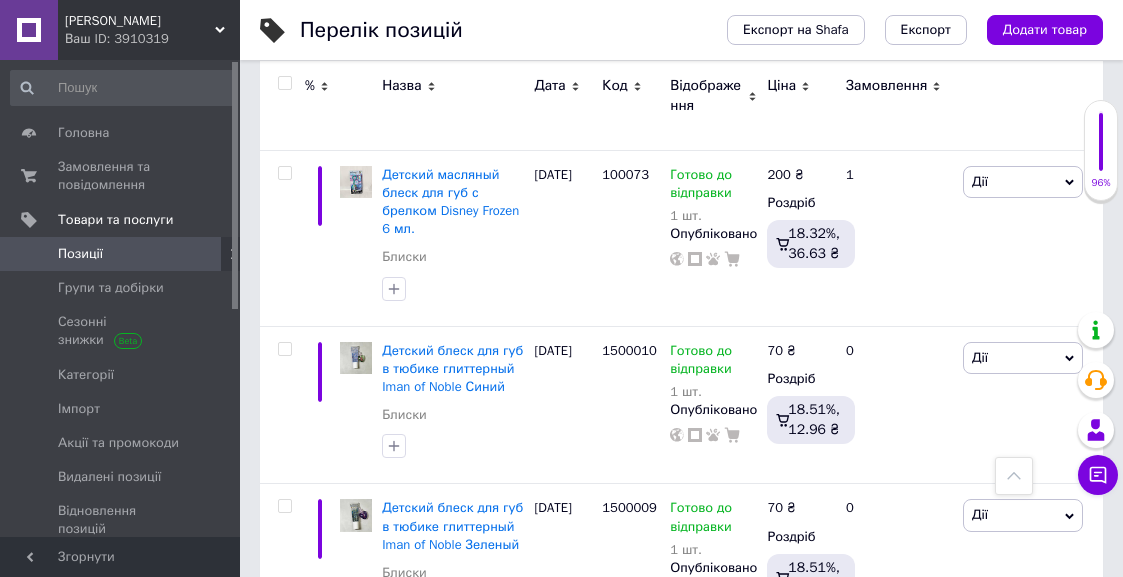 click 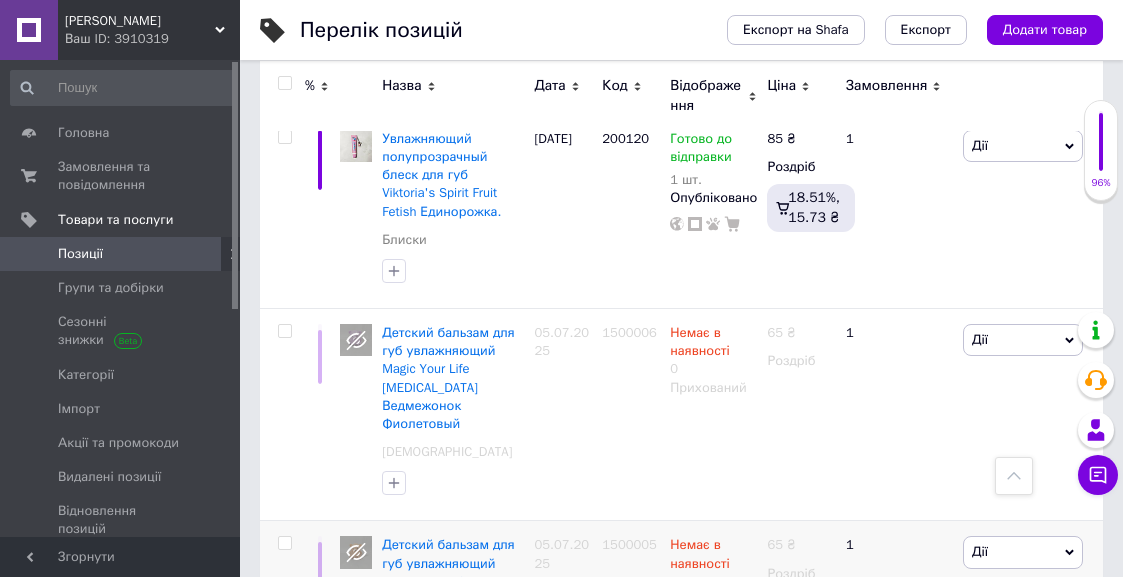 scroll, scrollTop: 16798, scrollLeft: 0, axis: vertical 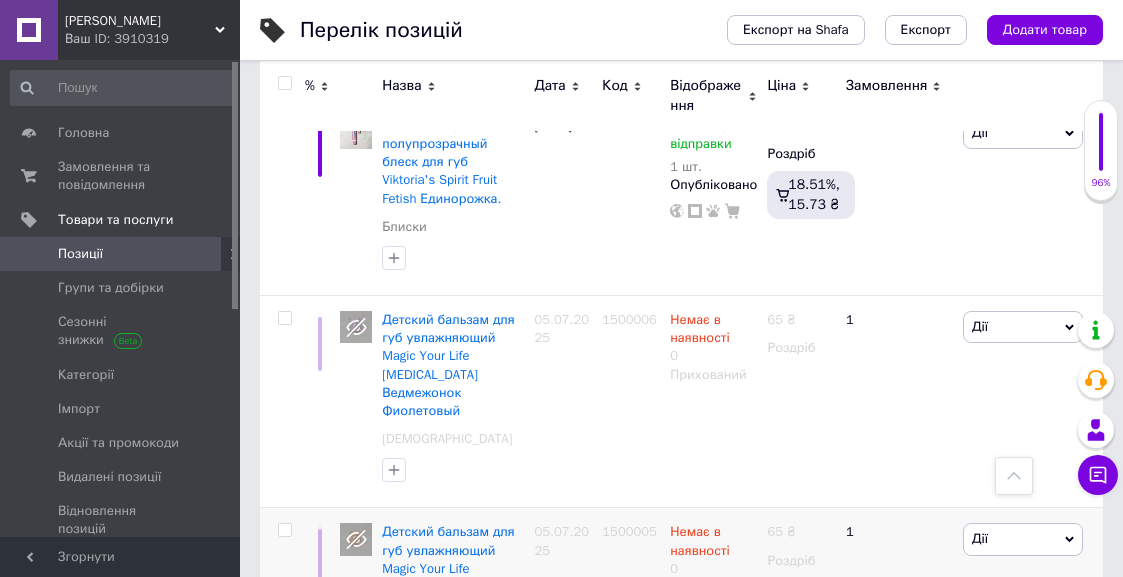 click on "6" at bounding box center [629, 2010] 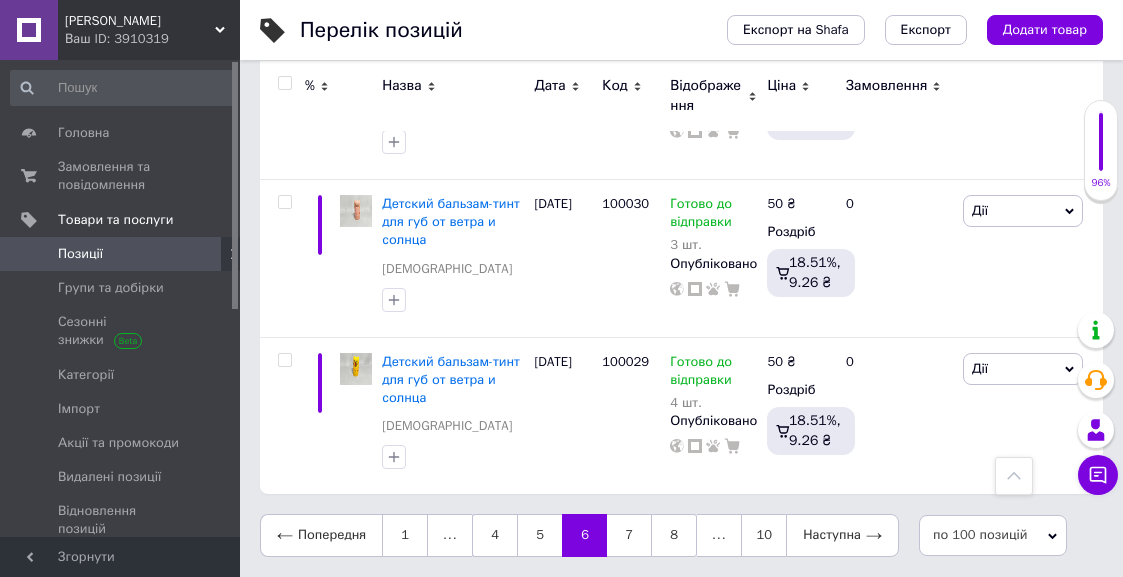 scroll, scrollTop: 0, scrollLeft: 0, axis: both 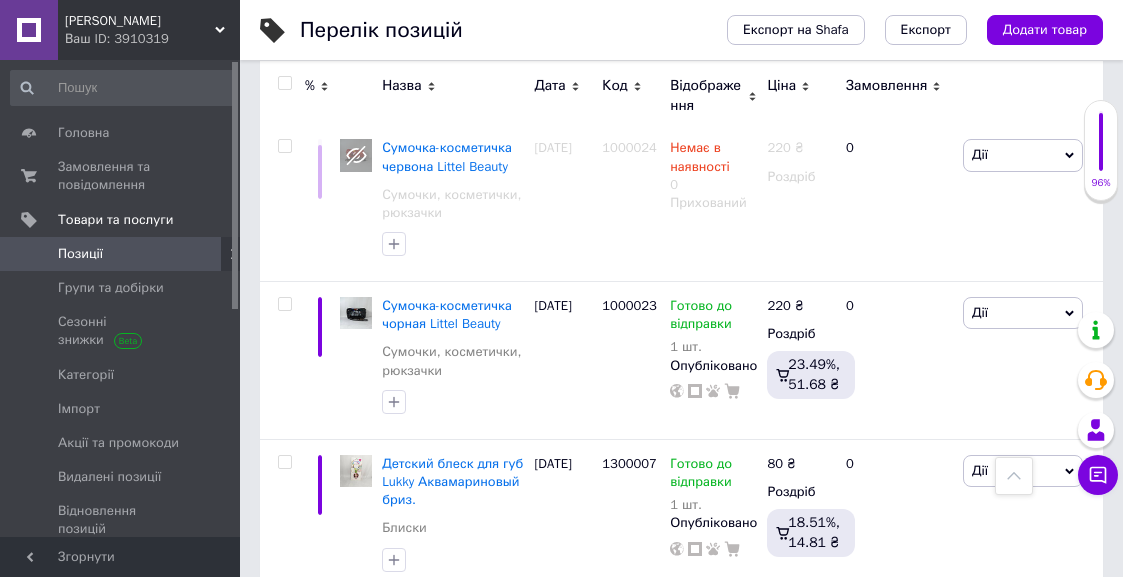 click on "Детский лак для ногтей на водной основе Кофетти Lukky" at bounding box center (450, 639) 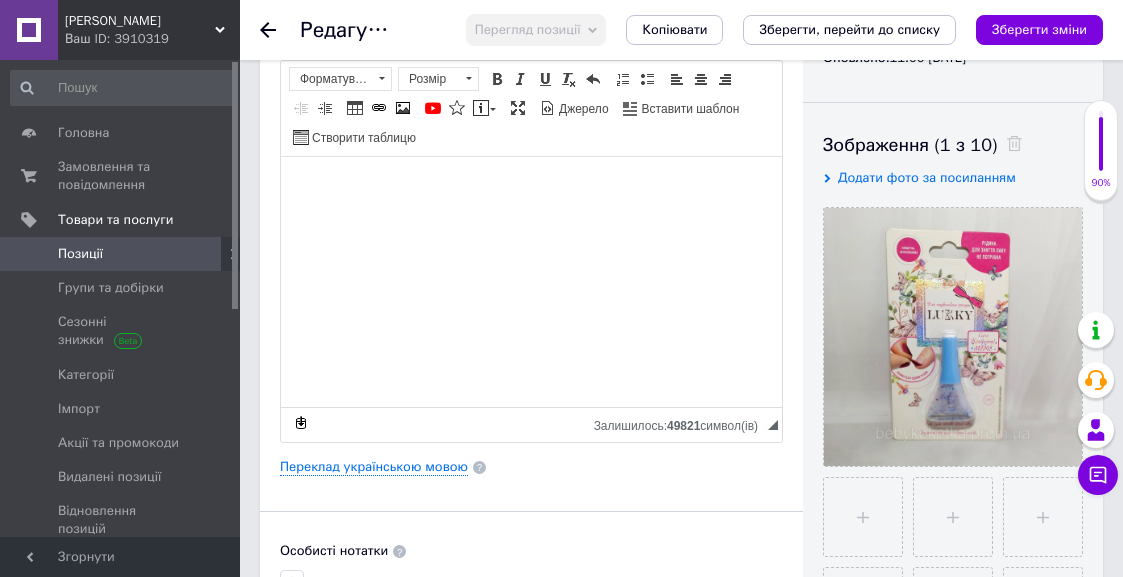 scroll, scrollTop: 300, scrollLeft: 0, axis: vertical 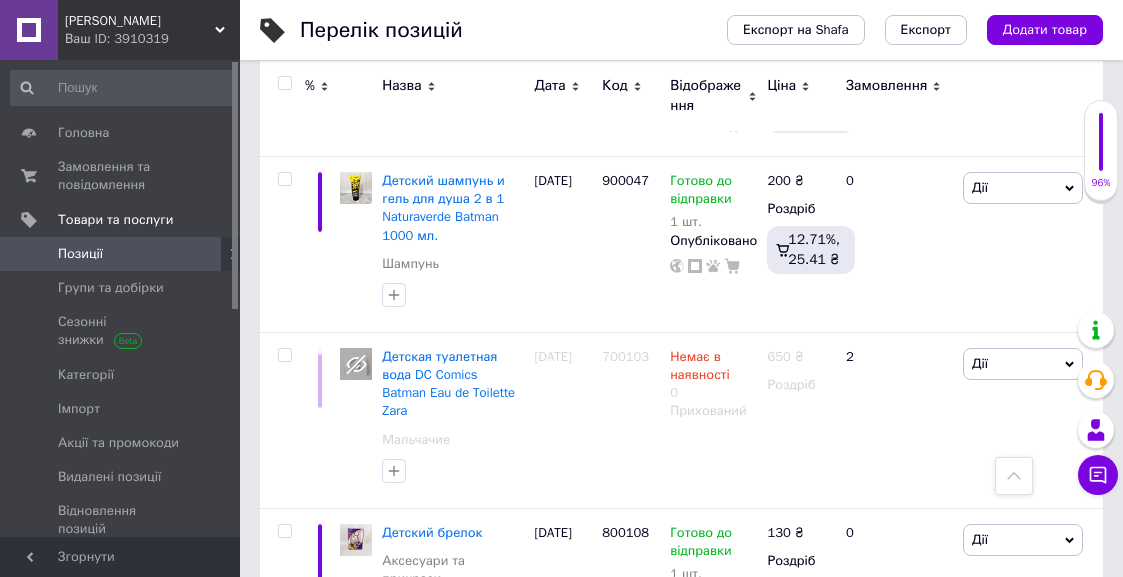 click 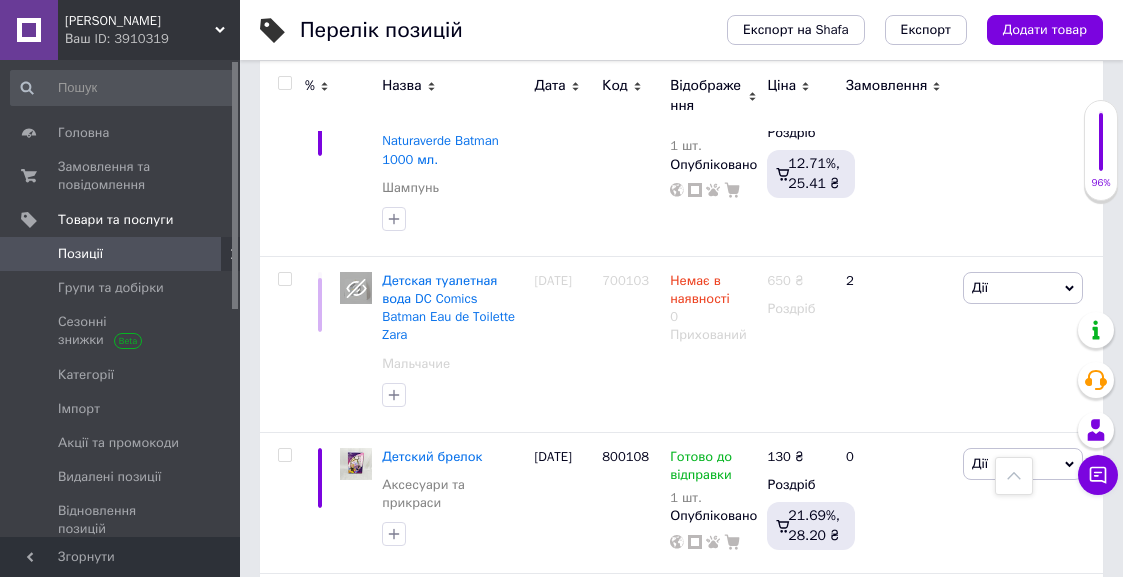 scroll, scrollTop: 11781, scrollLeft: 0, axis: vertical 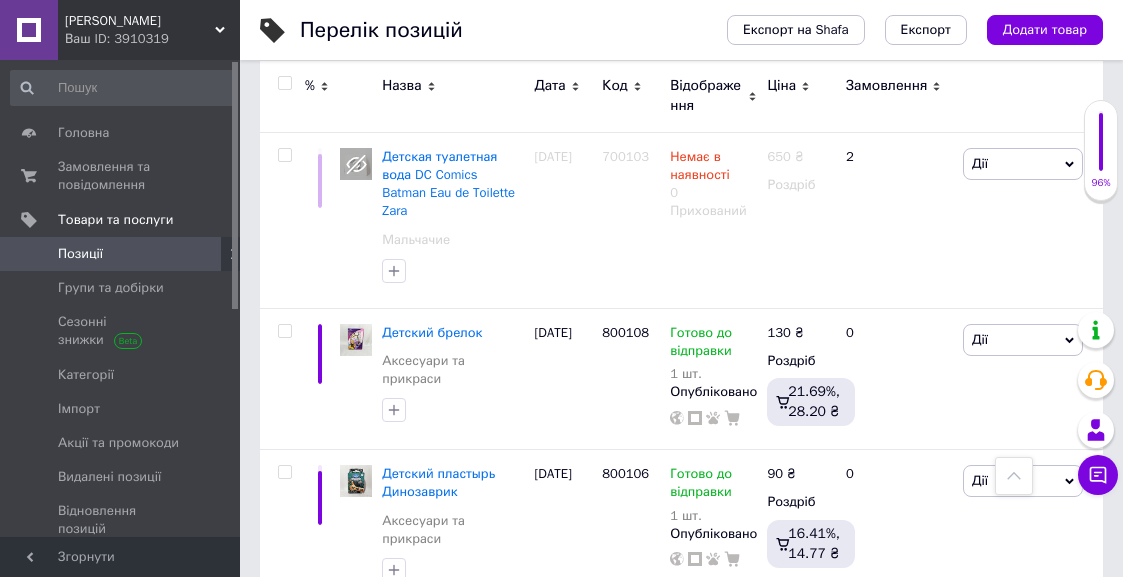 click 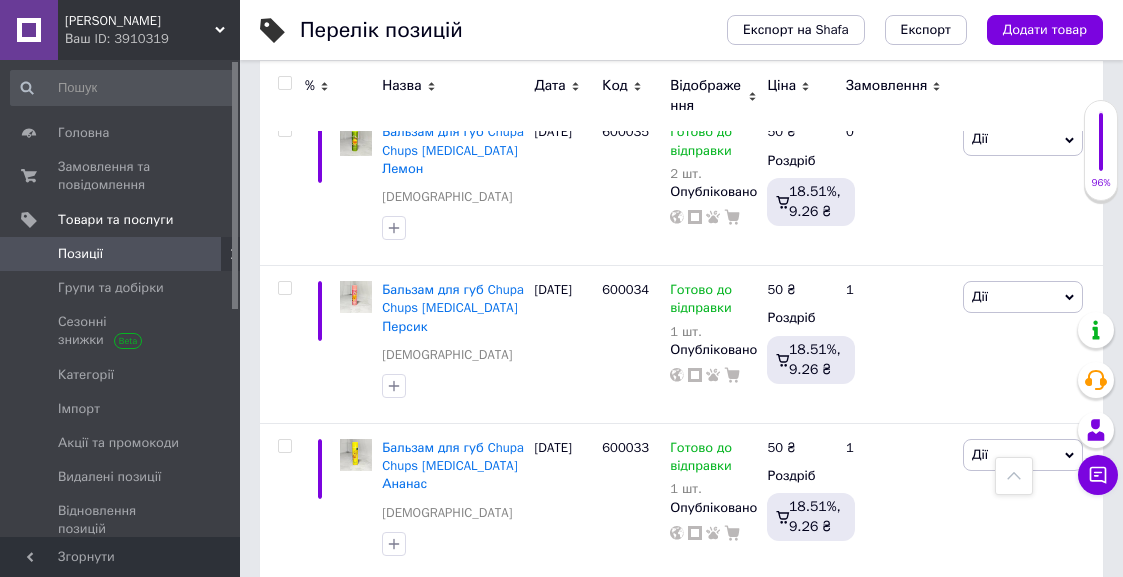scroll, scrollTop: 15763, scrollLeft: 0, axis: vertical 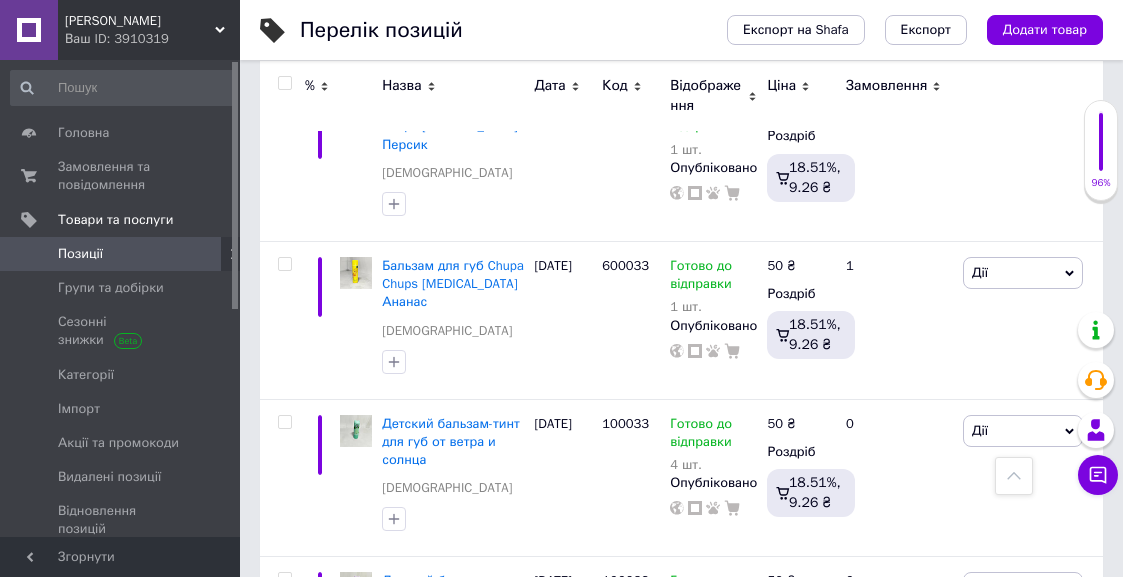 click on "7" at bounding box center [629, 1228] 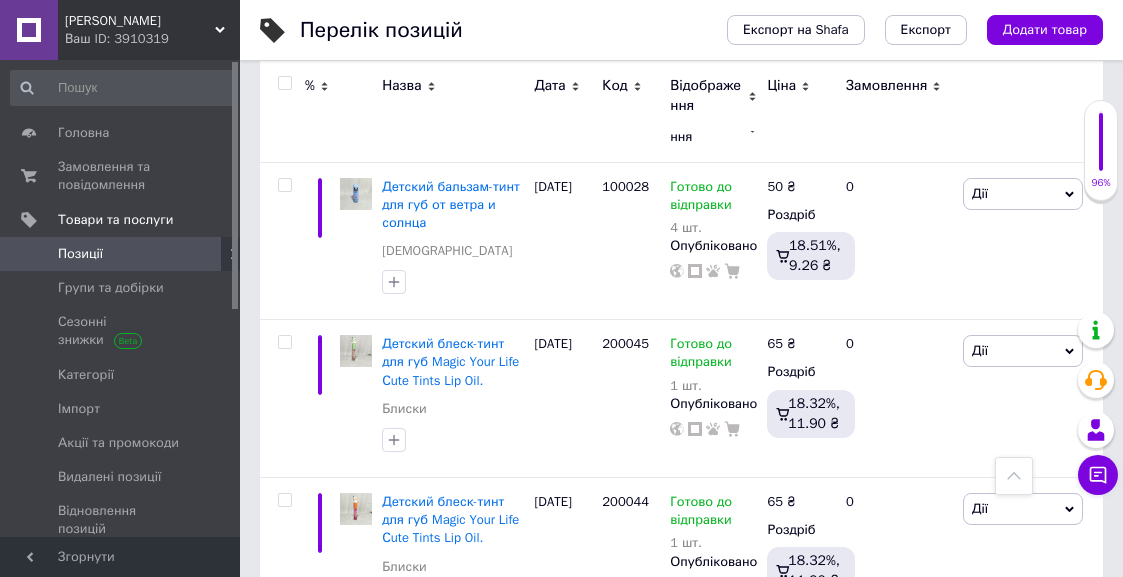 scroll, scrollTop: 0, scrollLeft: 0, axis: both 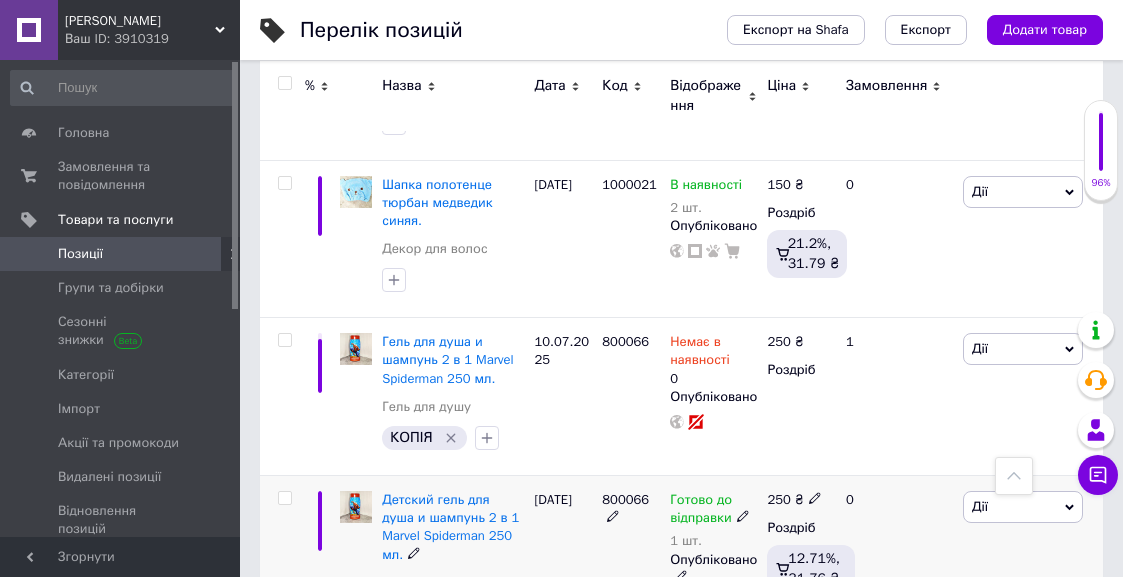 click on "Готово до відправки" at bounding box center (713, 509) 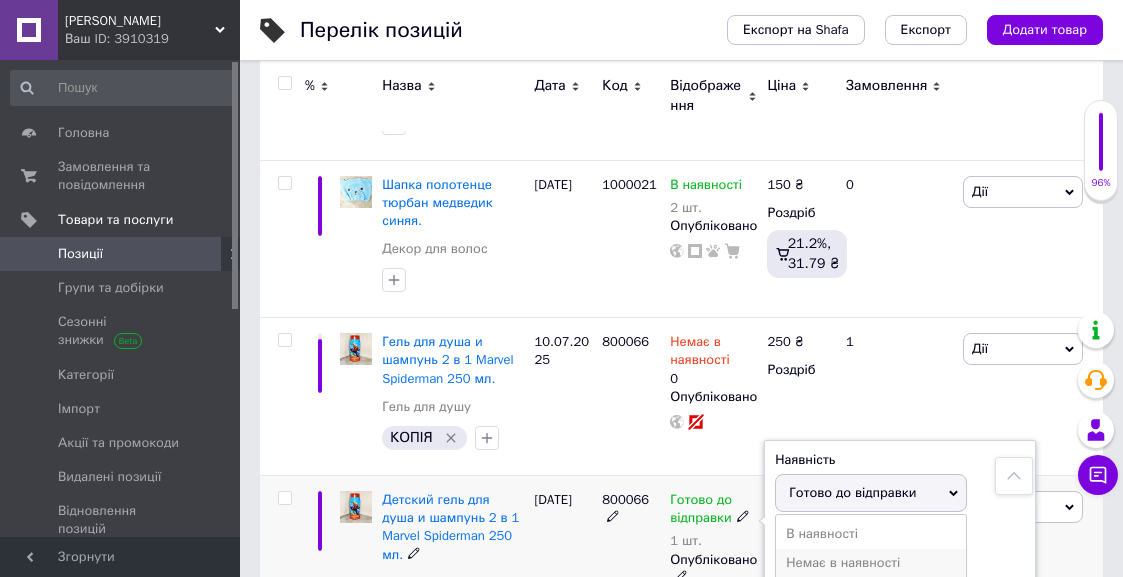 click on "Немає в наявності" at bounding box center (871, 563) 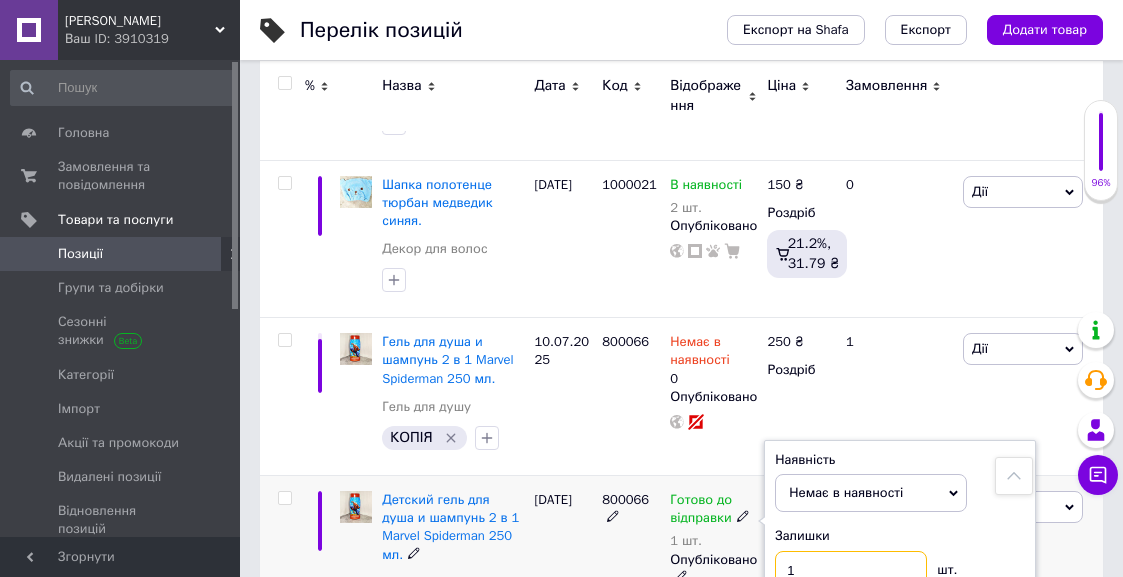 drag, startPoint x: 818, startPoint y: 356, endPoint x: 739, endPoint y: 362, distance: 79.22752 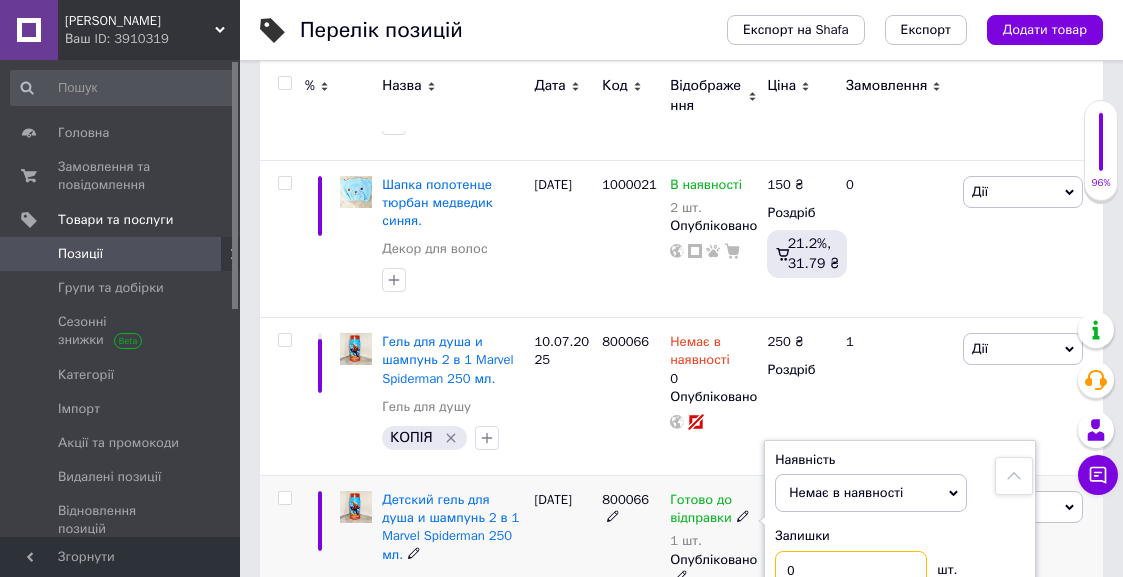 type on "0" 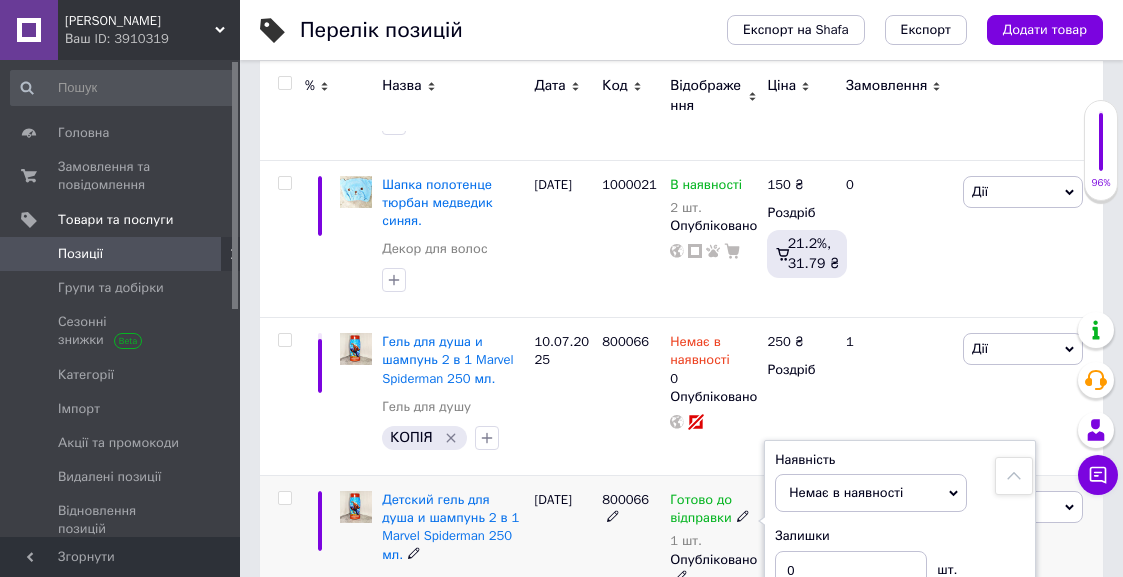 click at bounding box center [453, 614] 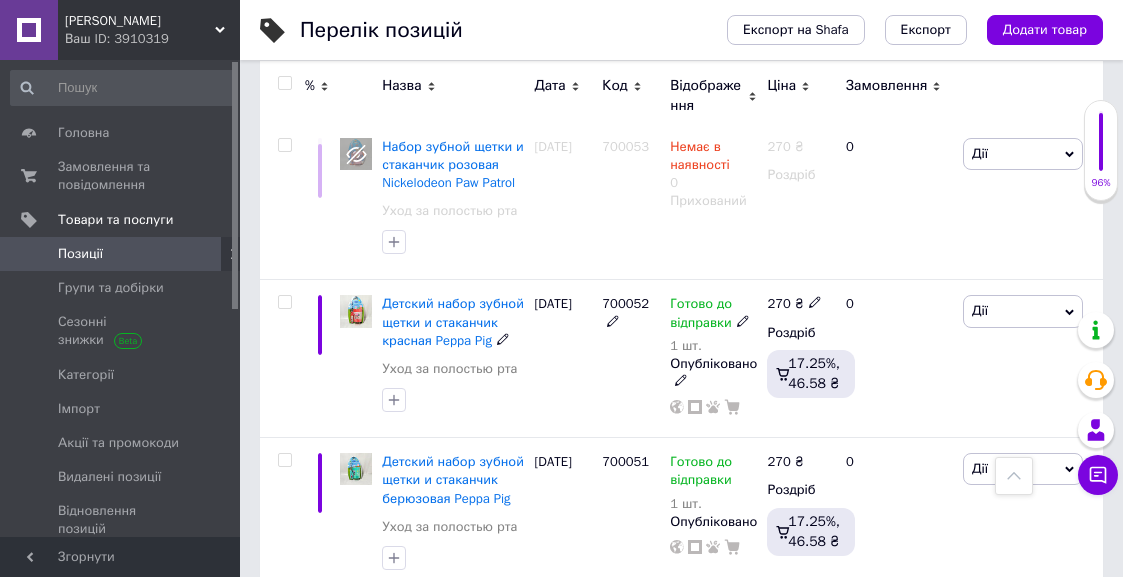 scroll, scrollTop: 15790, scrollLeft: 0, axis: vertical 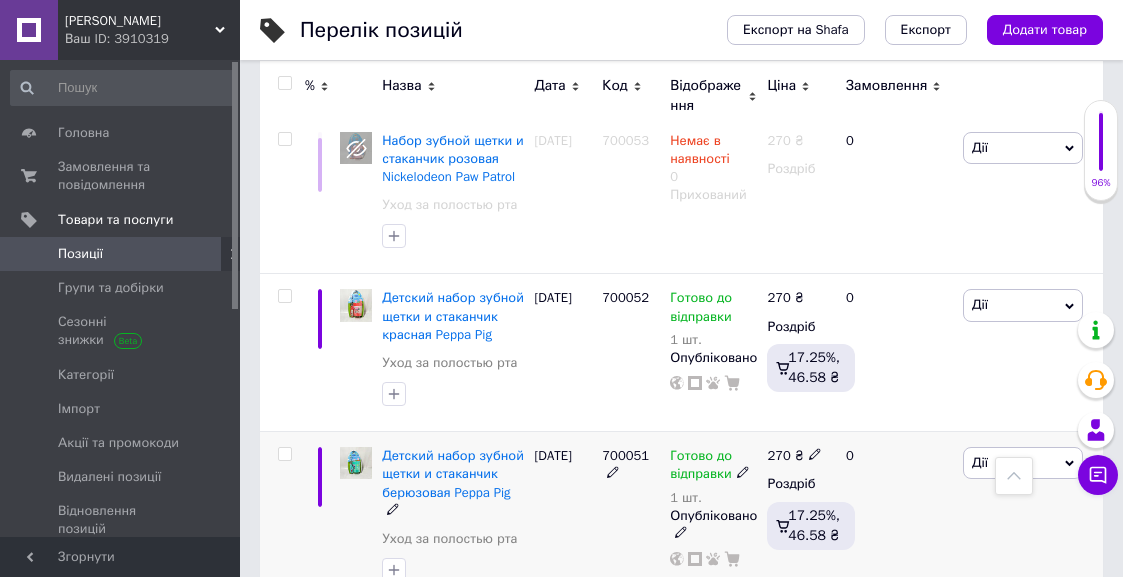 click 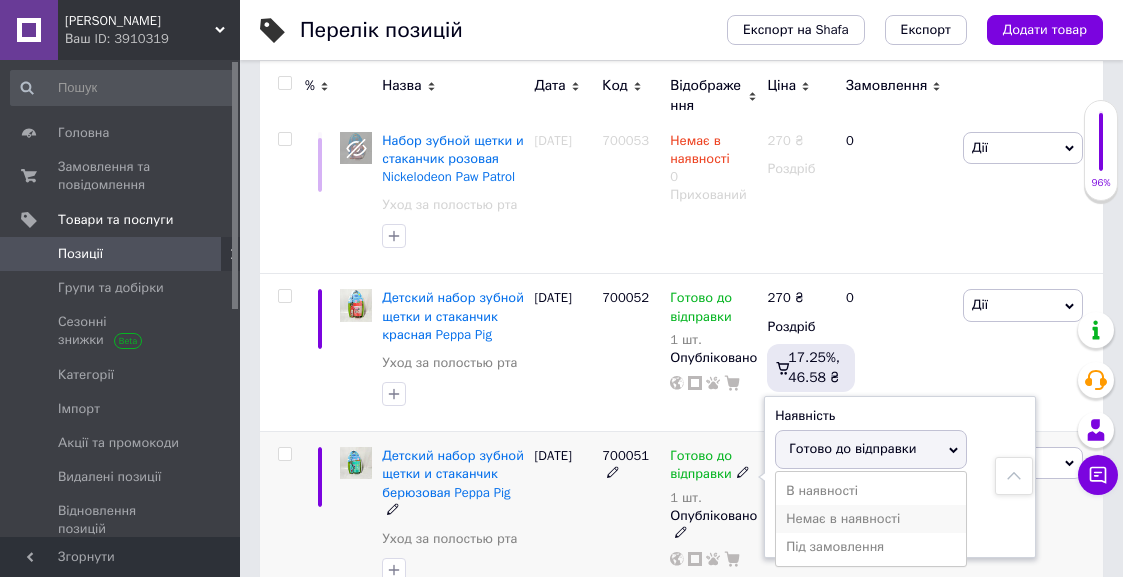 click on "Немає в наявності" at bounding box center [871, 519] 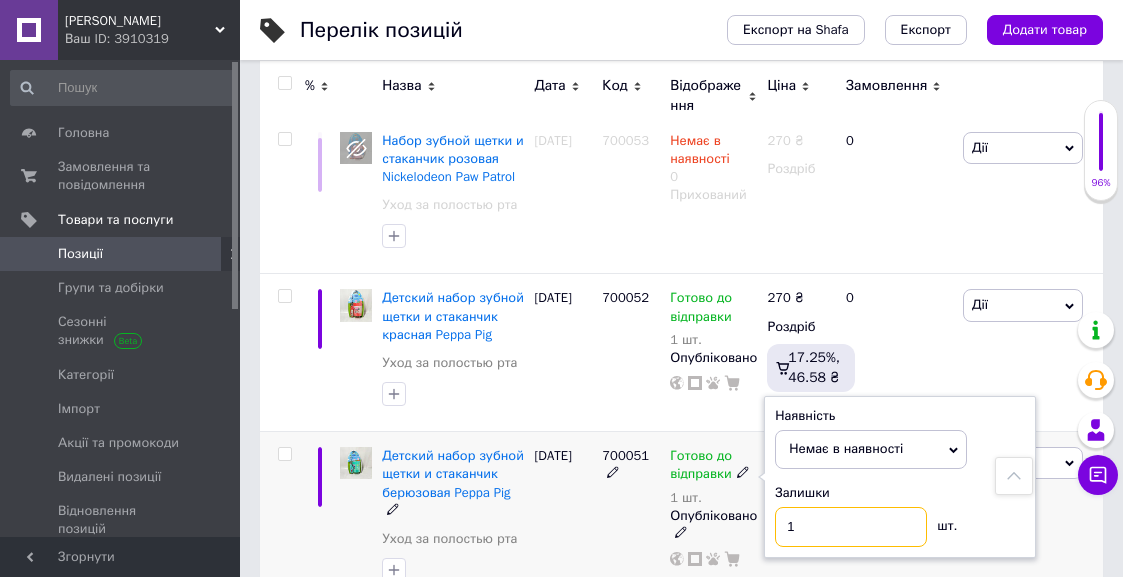 click on "1" at bounding box center (851, 527) 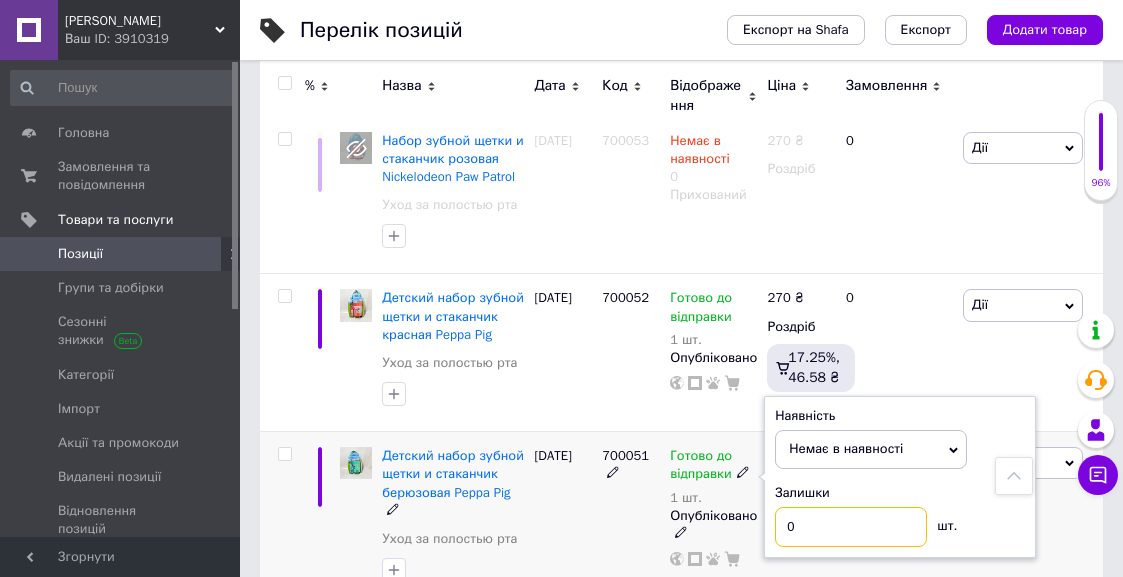 type on "0" 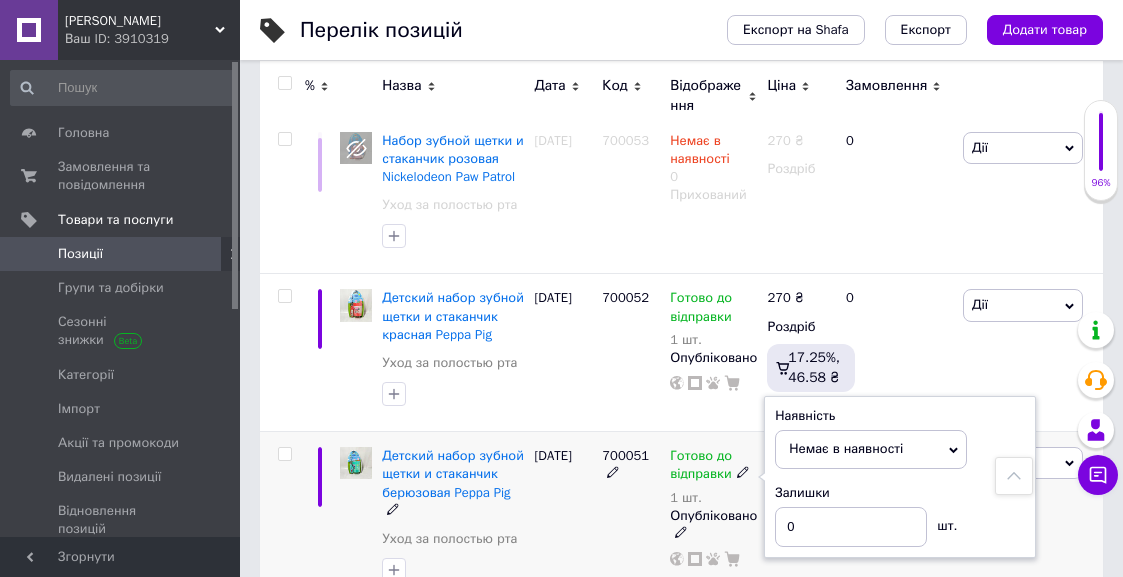 click on "700051" at bounding box center (631, 520) 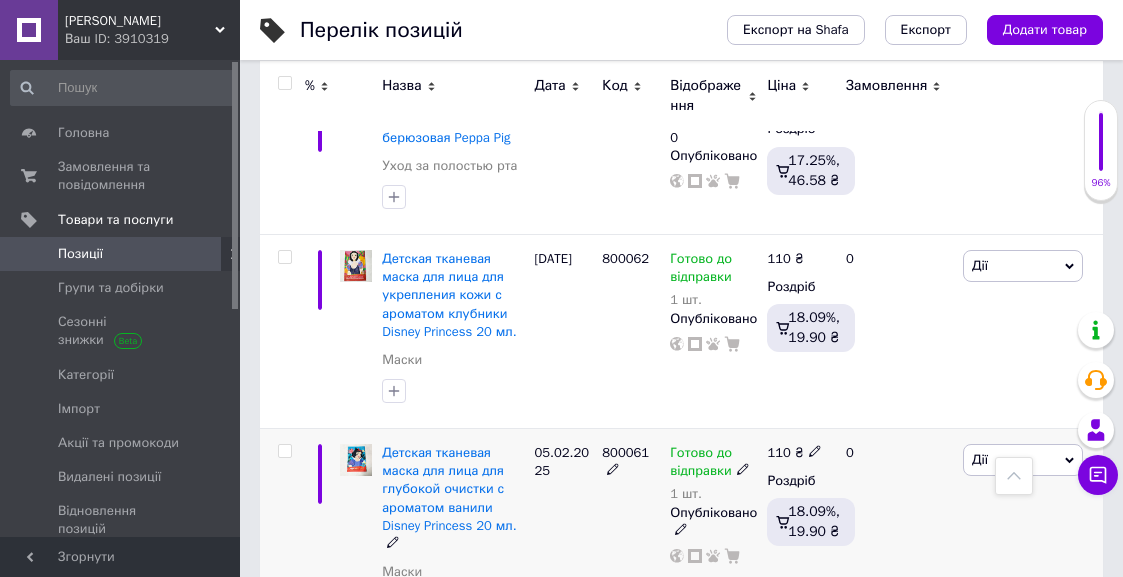 scroll, scrollTop: 16196, scrollLeft: 0, axis: vertical 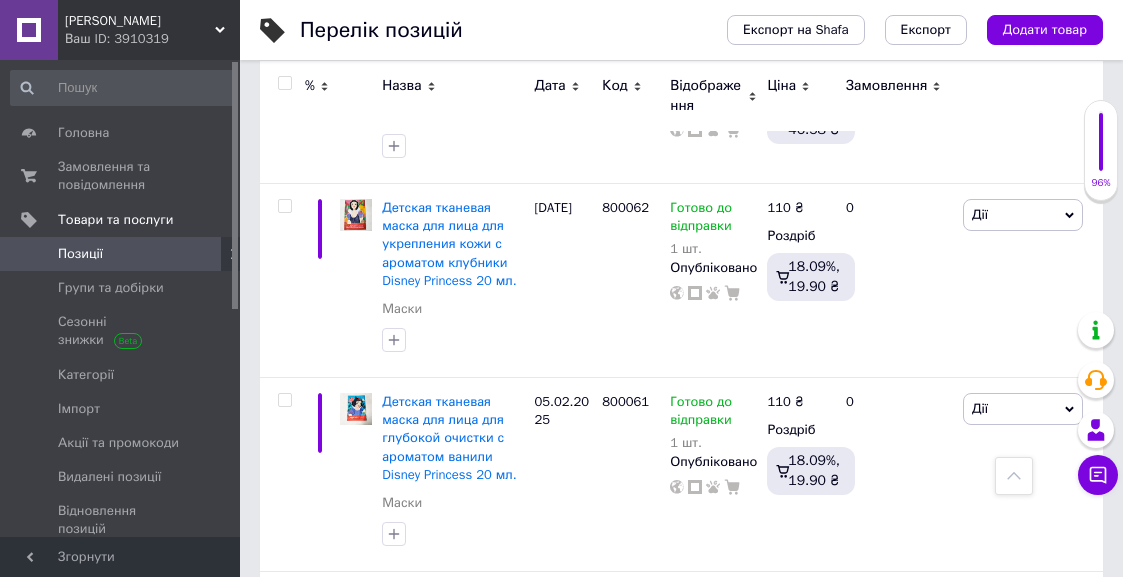 click on "8" at bounding box center [629, 806] 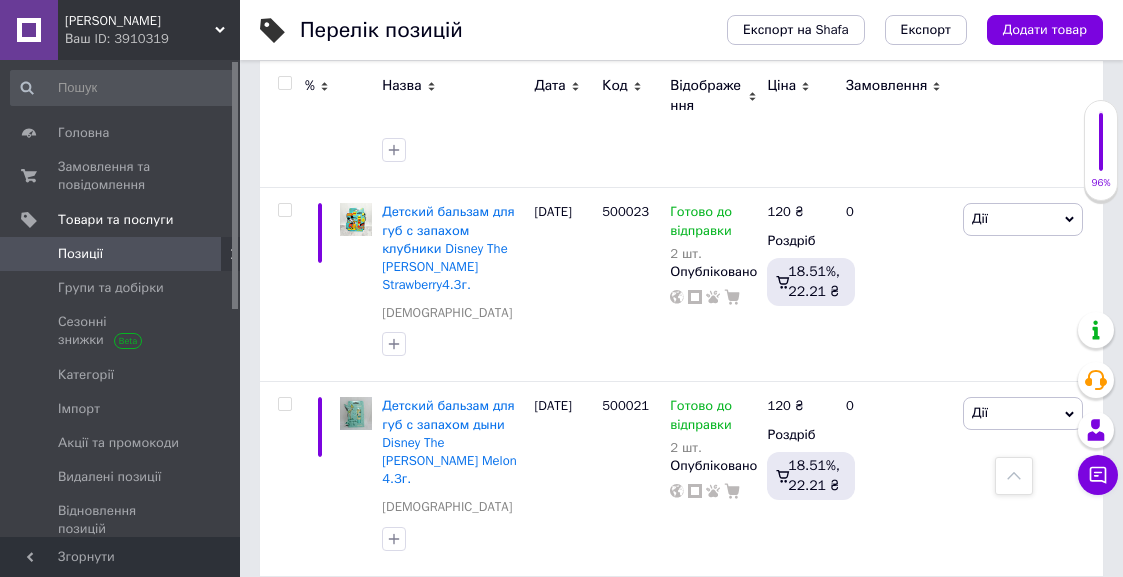 scroll, scrollTop: 16374, scrollLeft: 0, axis: vertical 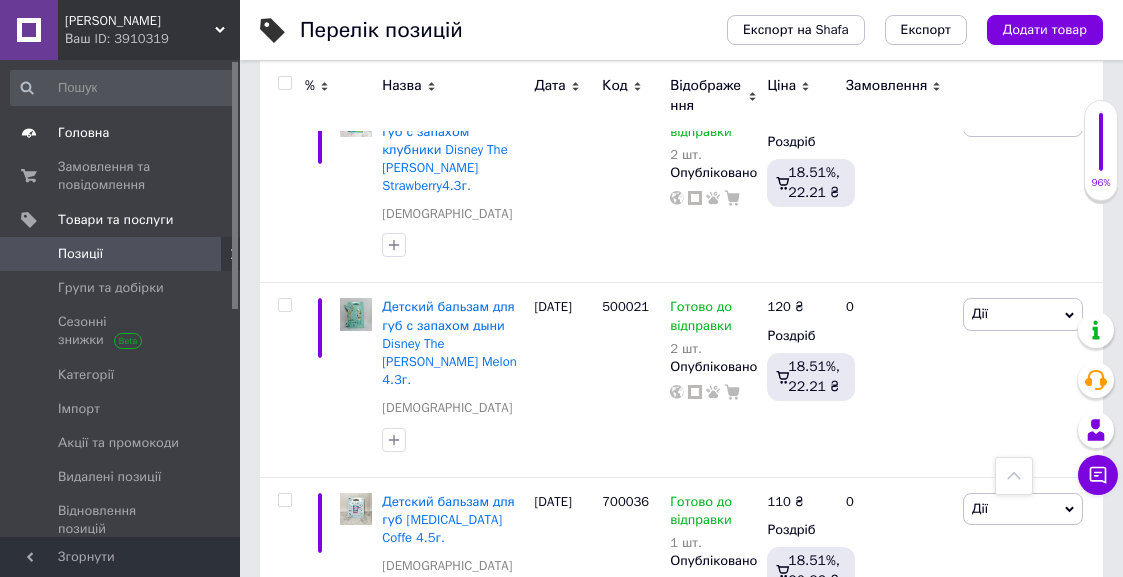 click on "Головна" at bounding box center [83, 133] 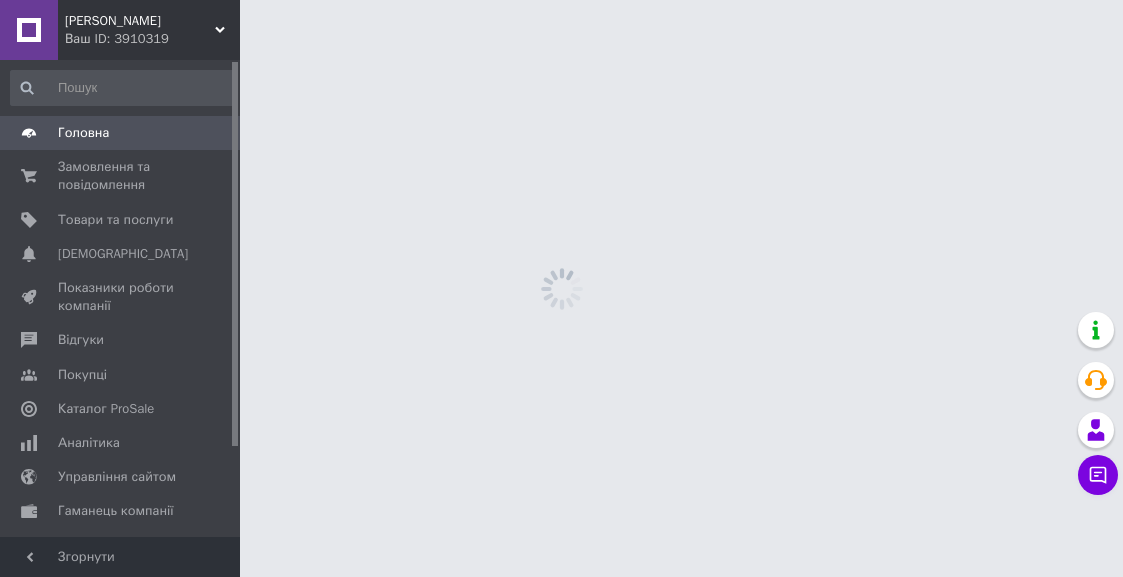scroll, scrollTop: 0, scrollLeft: 0, axis: both 